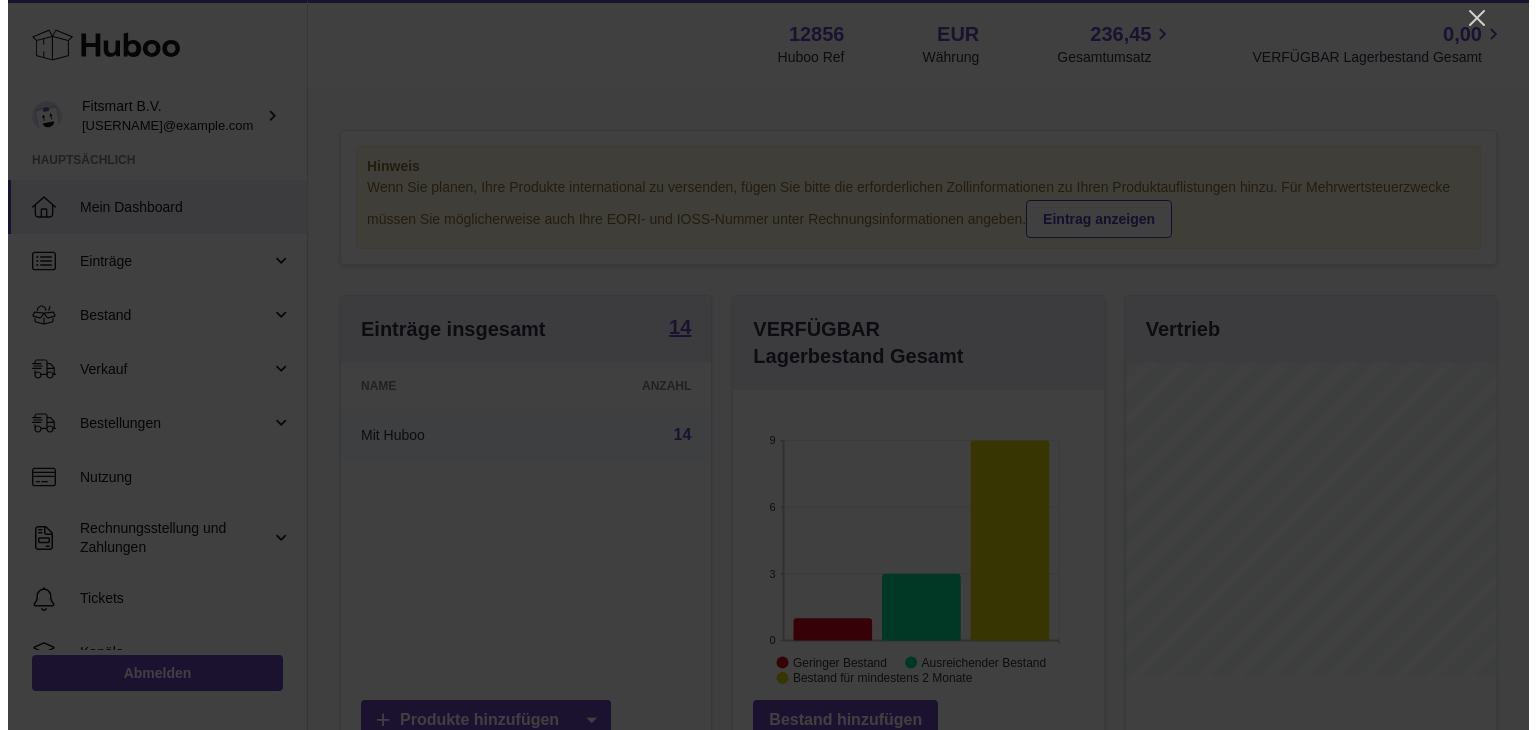 scroll, scrollTop: 0, scrollLeft: 0, axis: both 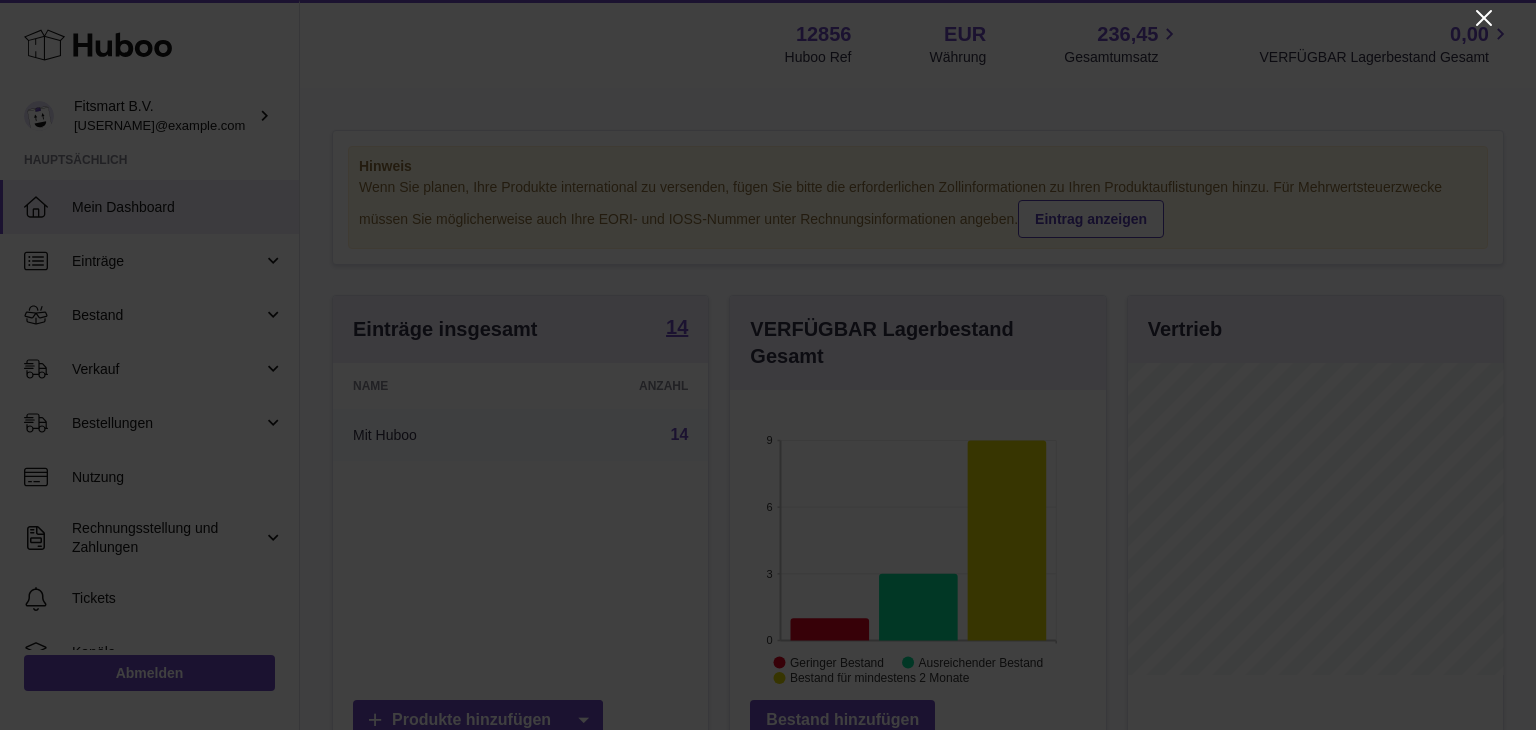 click 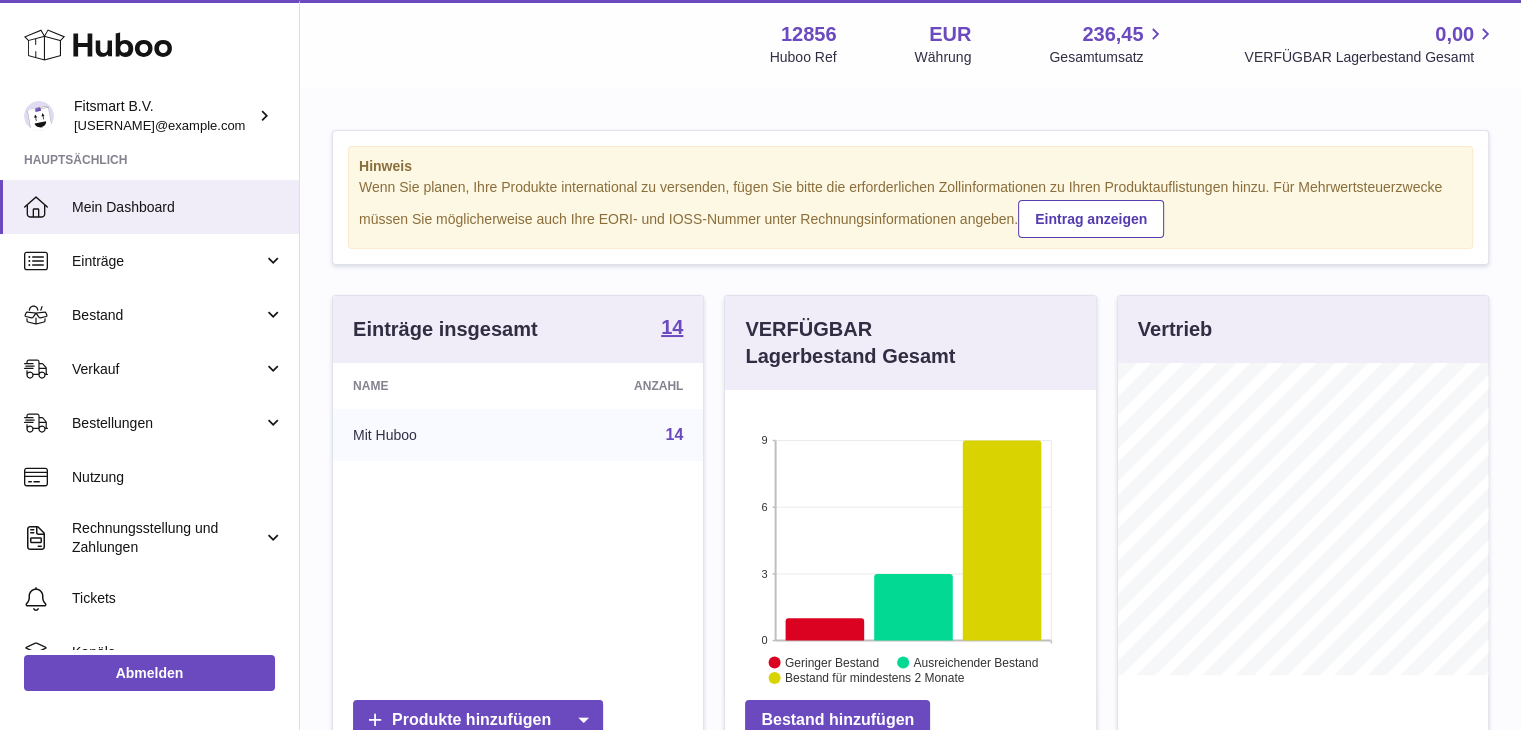 scroll, scrollTop: 312, scrollLeft: 371, axis: both 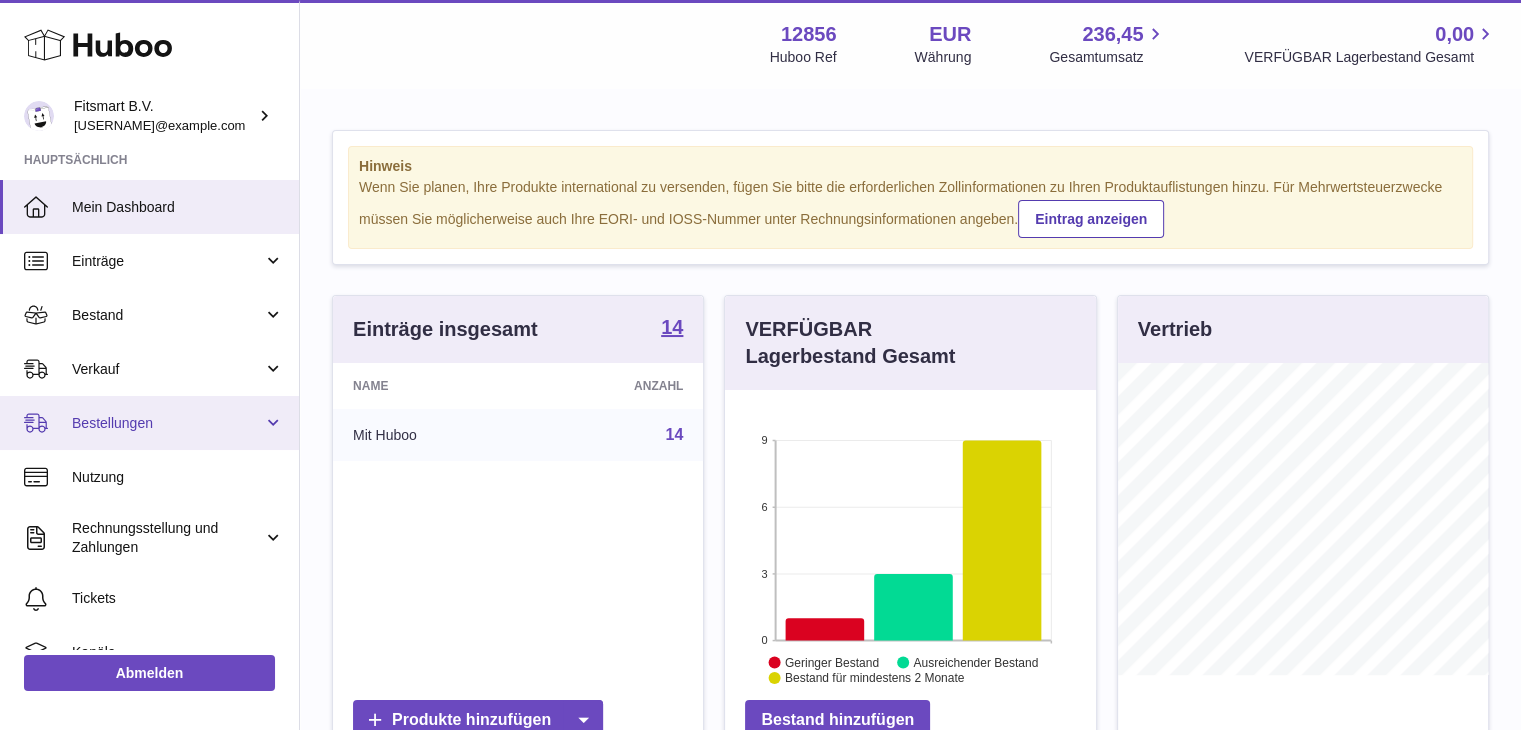 click on "Bestellungen" at bounding box center [167, 423] 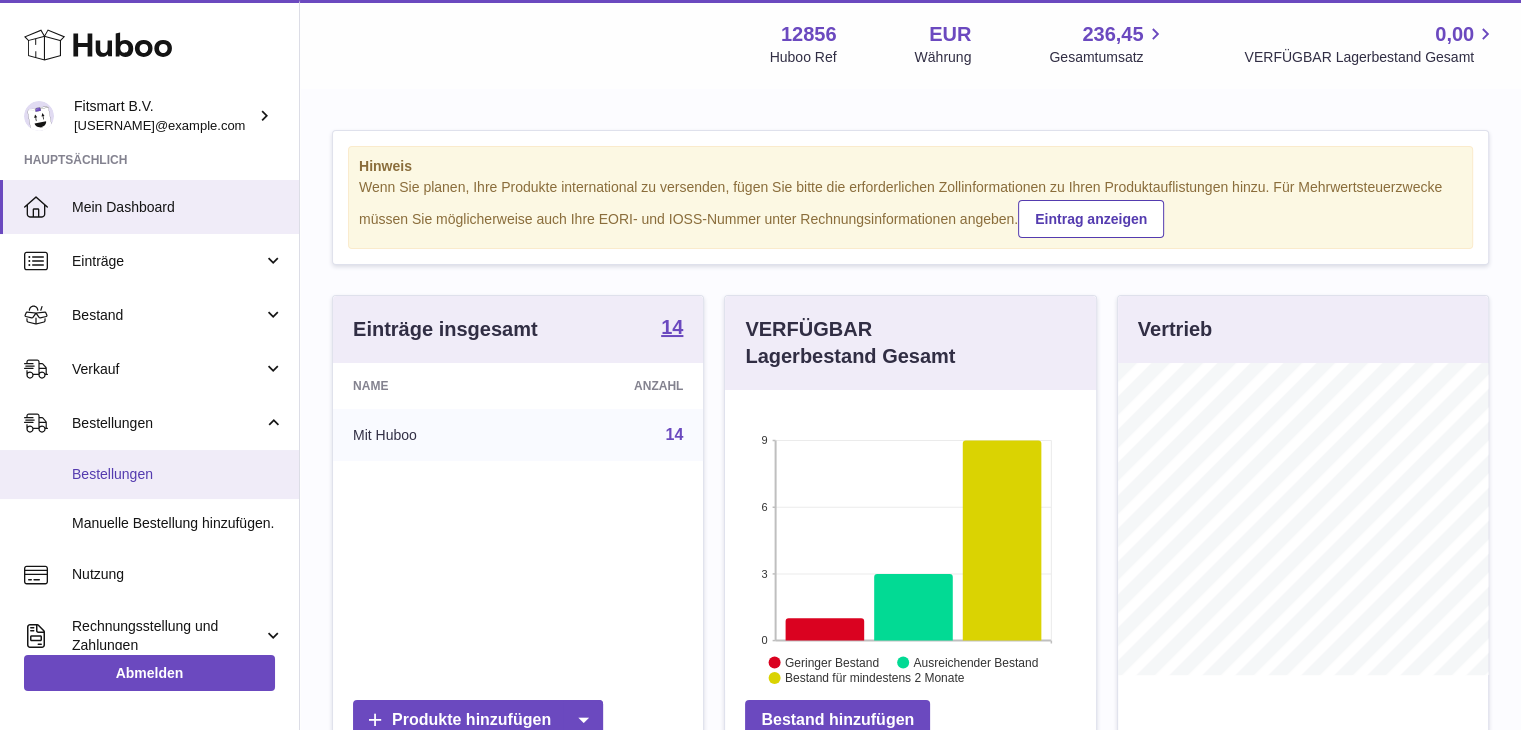 click on "Bestellungen" at bounding box center (178, 474) 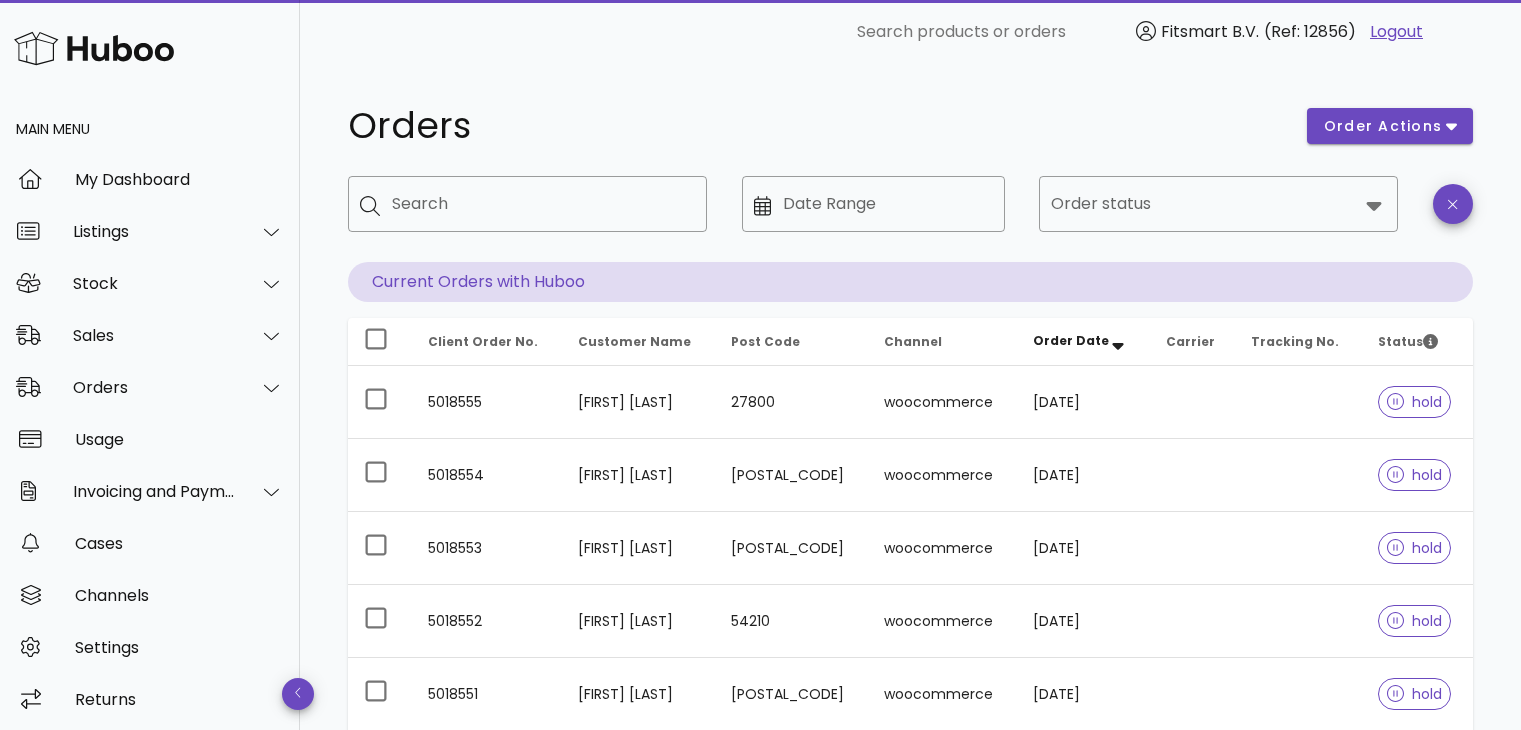 scroll, scrollTop: 0, scrollLeft: 0, axis: both 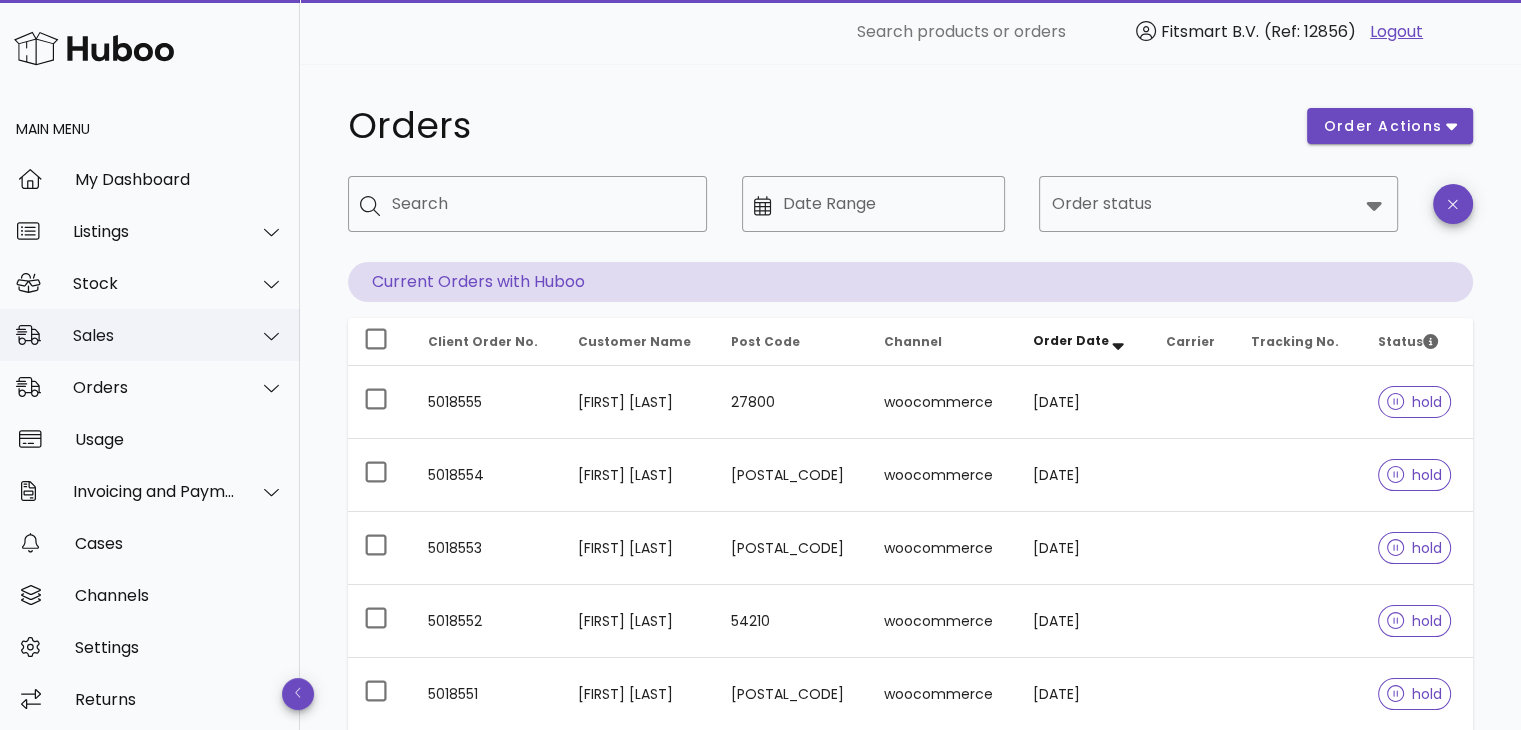 click on "Sales" at bounding box center (154, 335) 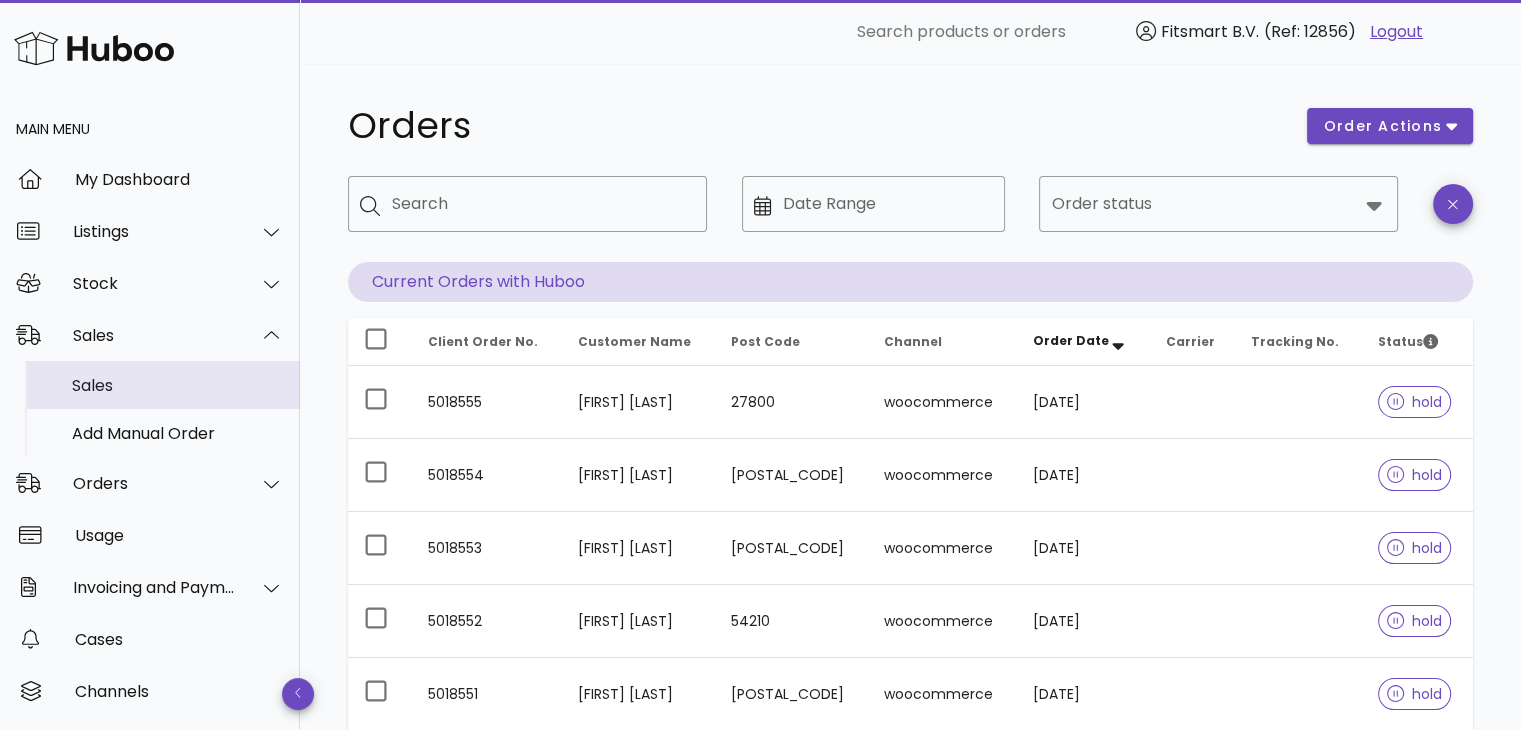 click on "Sales" at bounding box center (178, 385) 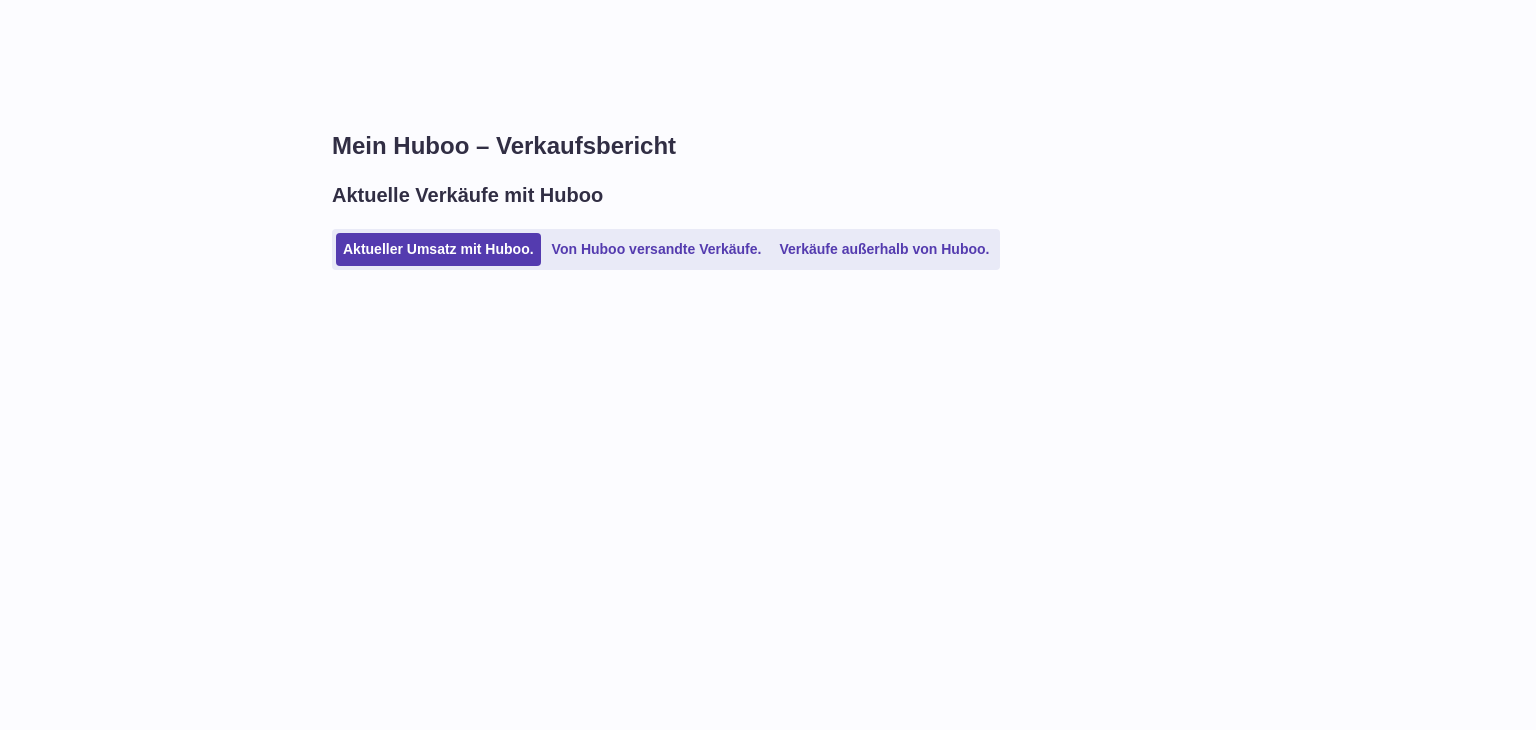 scroll, scrollTop: 0, scrollLeft: 0, axis: both 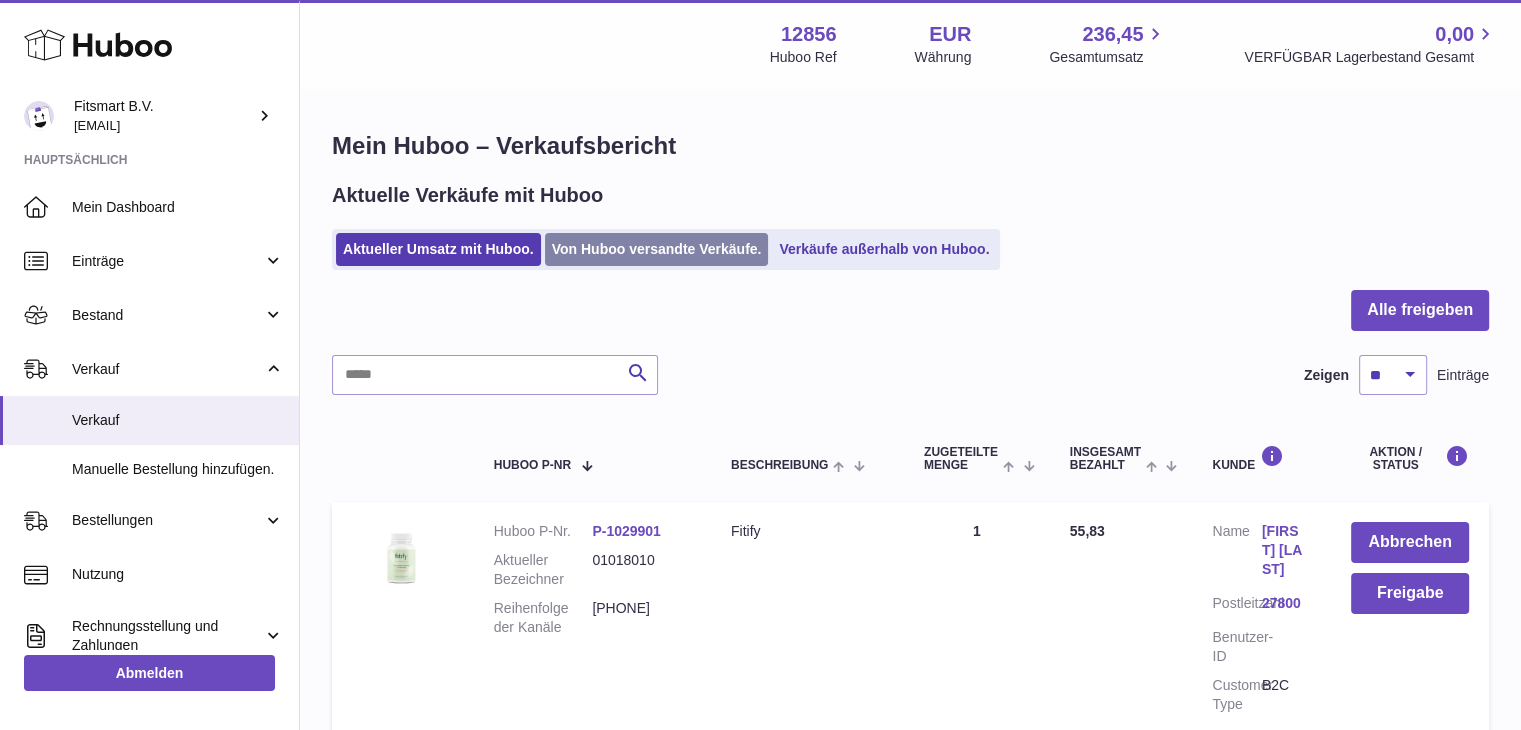 click on "Von Huboo versandte Verkäufe." at bounding box center (657, 249) 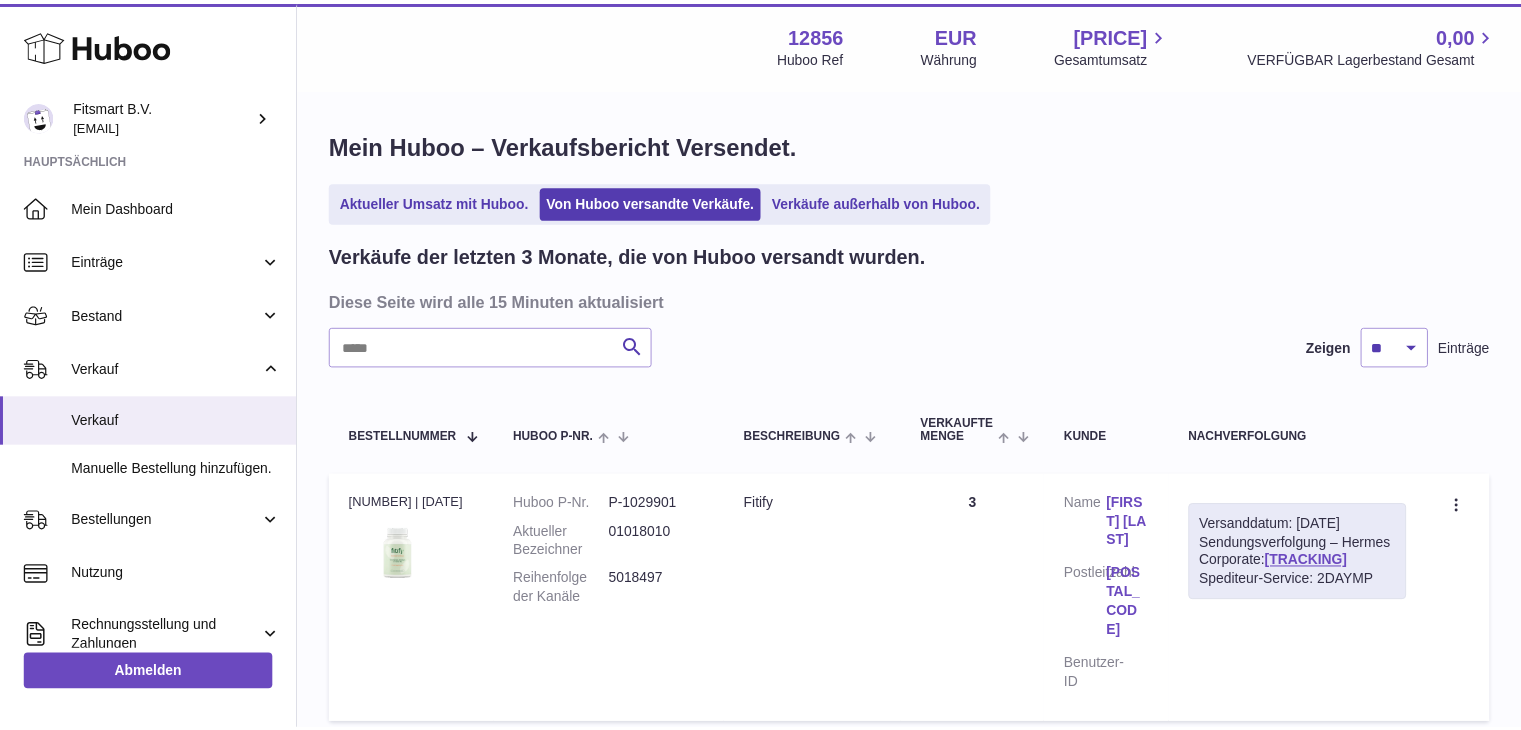 scroll, scrollTop: 0, scrollLeft: 0, axis: both 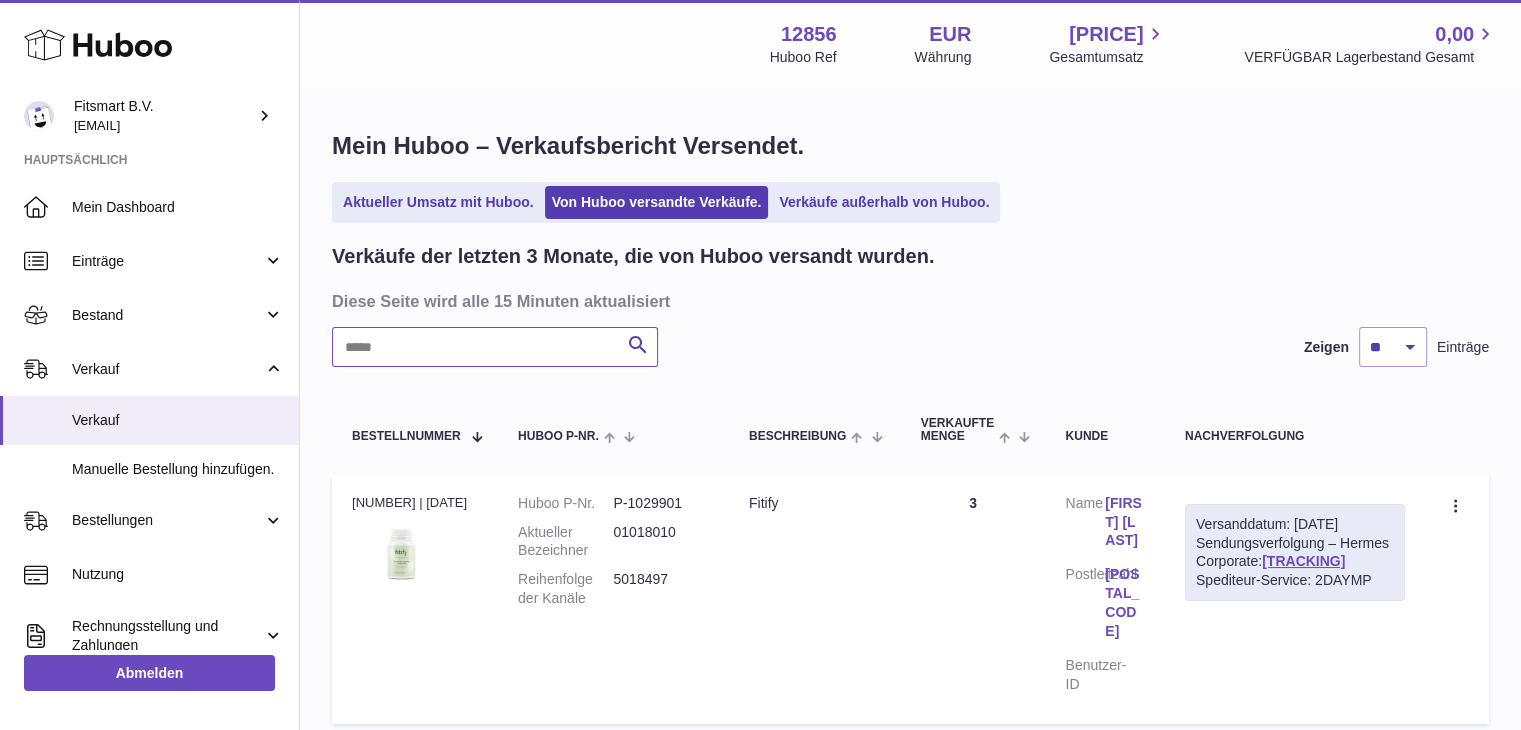 click at bounding box center [495, 347] 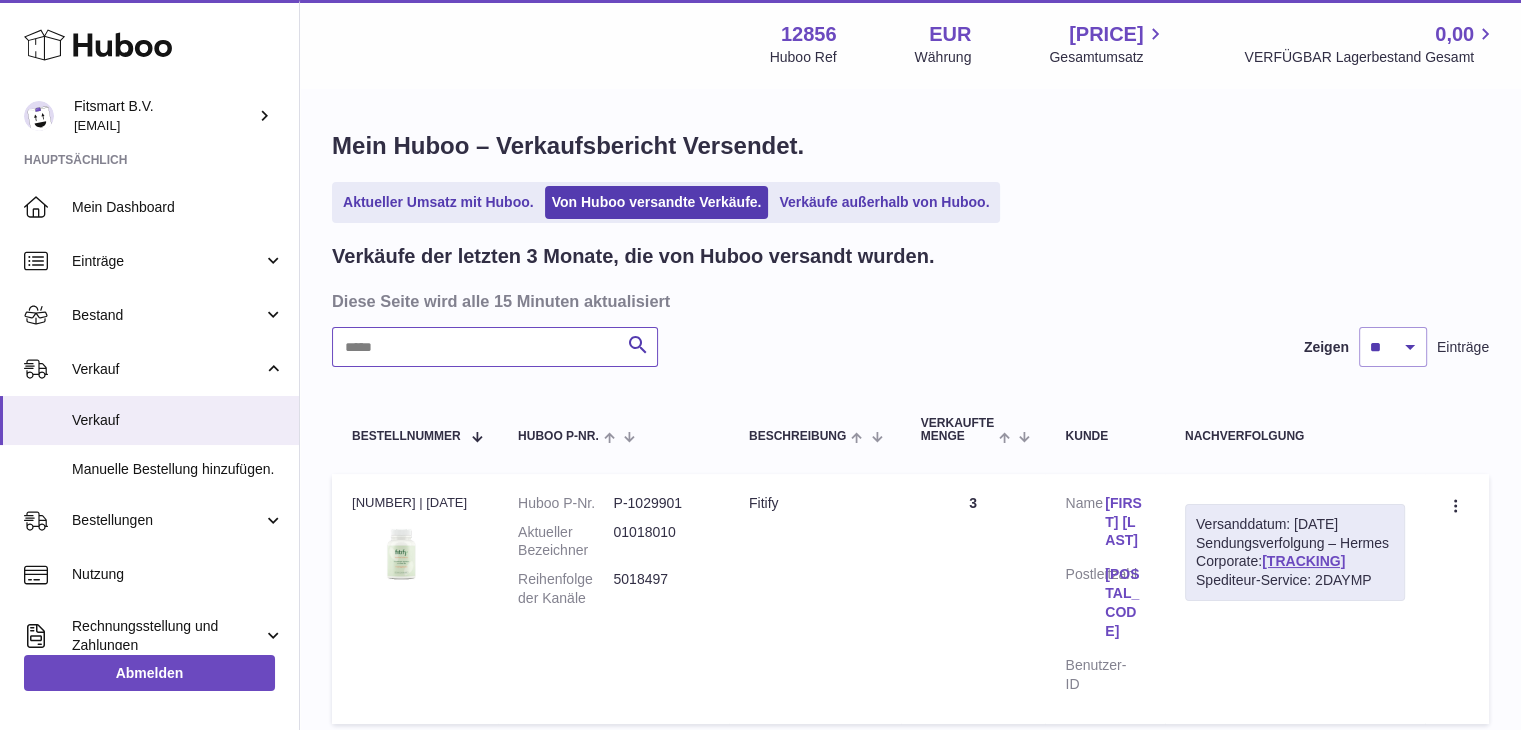 paste on "**********" 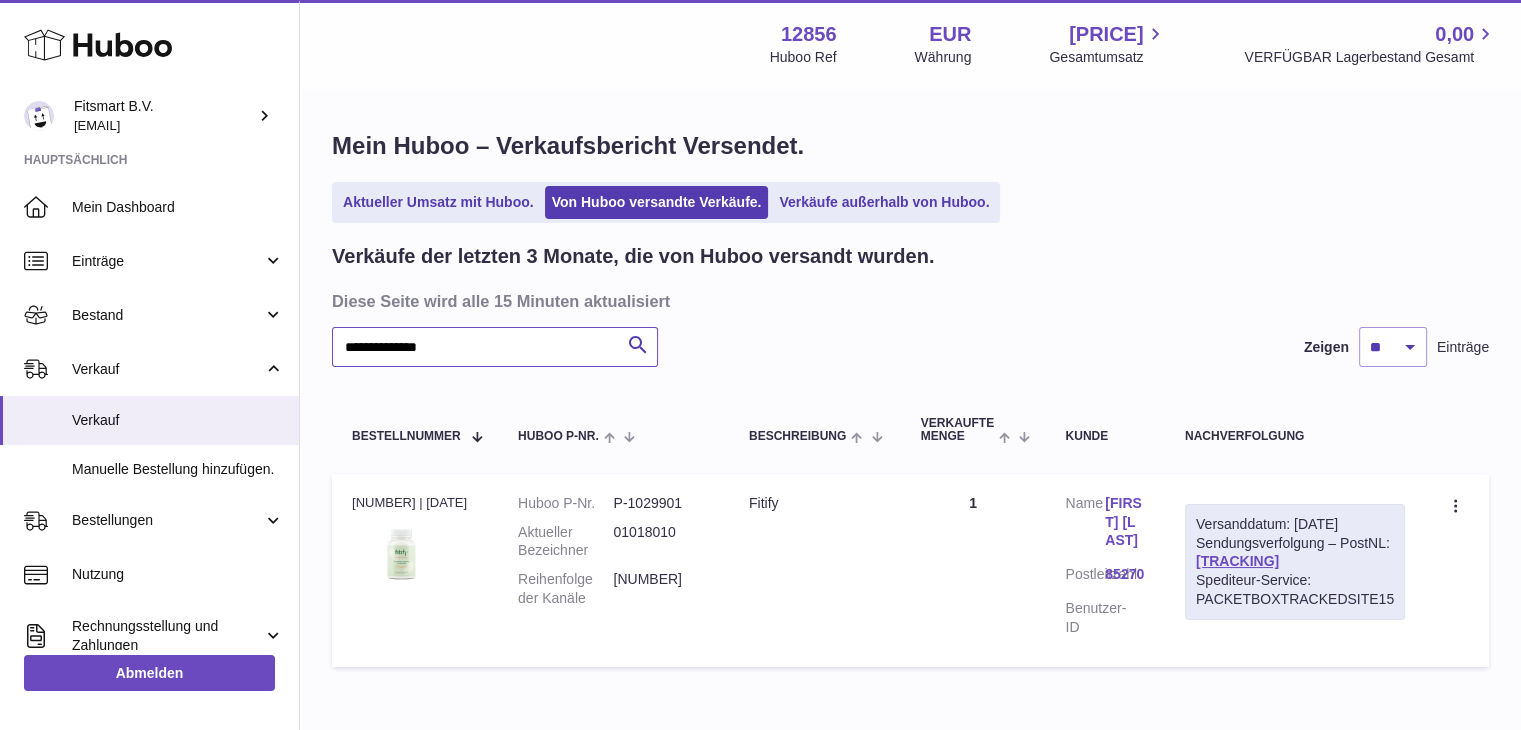 scroll, scrollTop: 123, scrollLeft: 0, axis: vertical 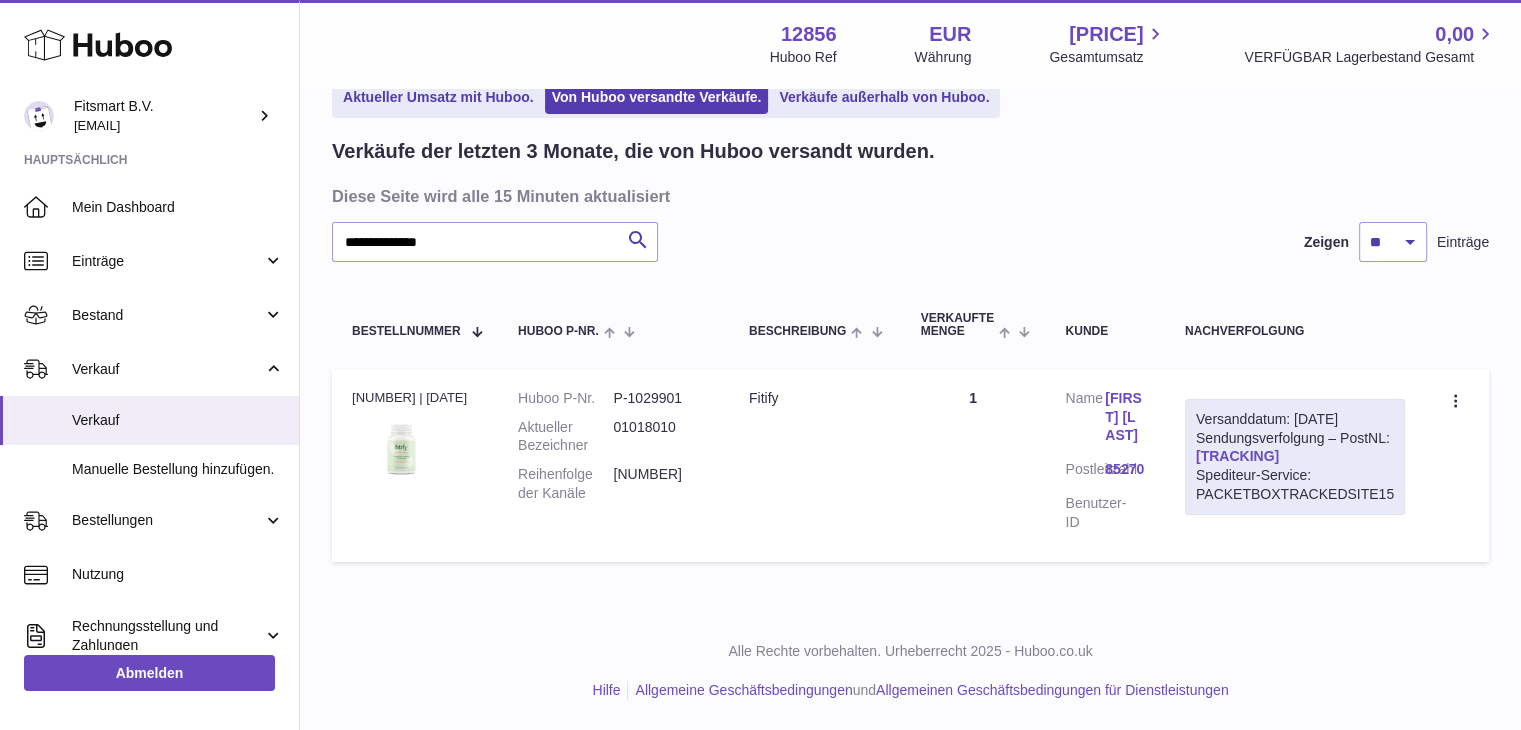 click on "LA317944170NL" at bounding box center [1237, 456] 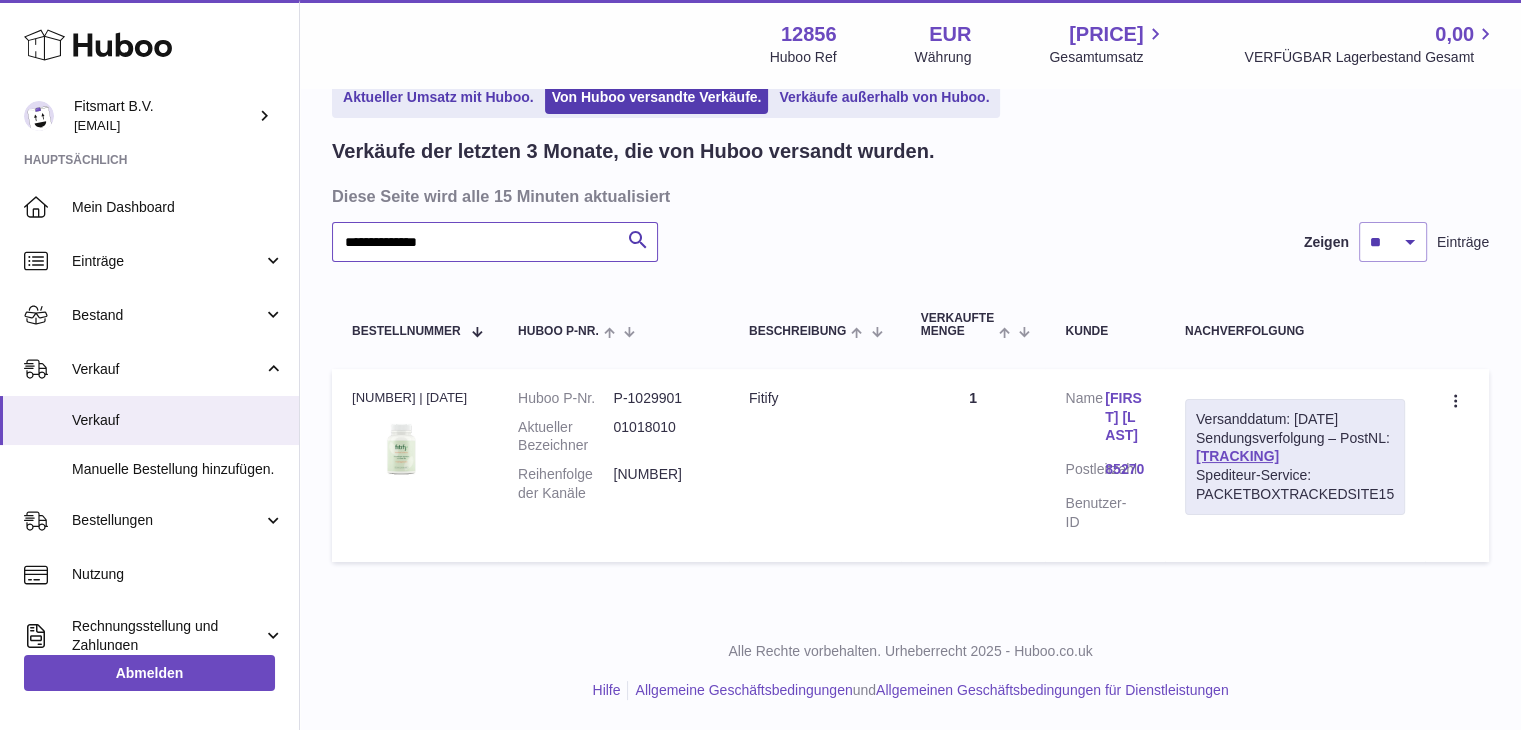 click on "**********" at bounding box center (495, 242) 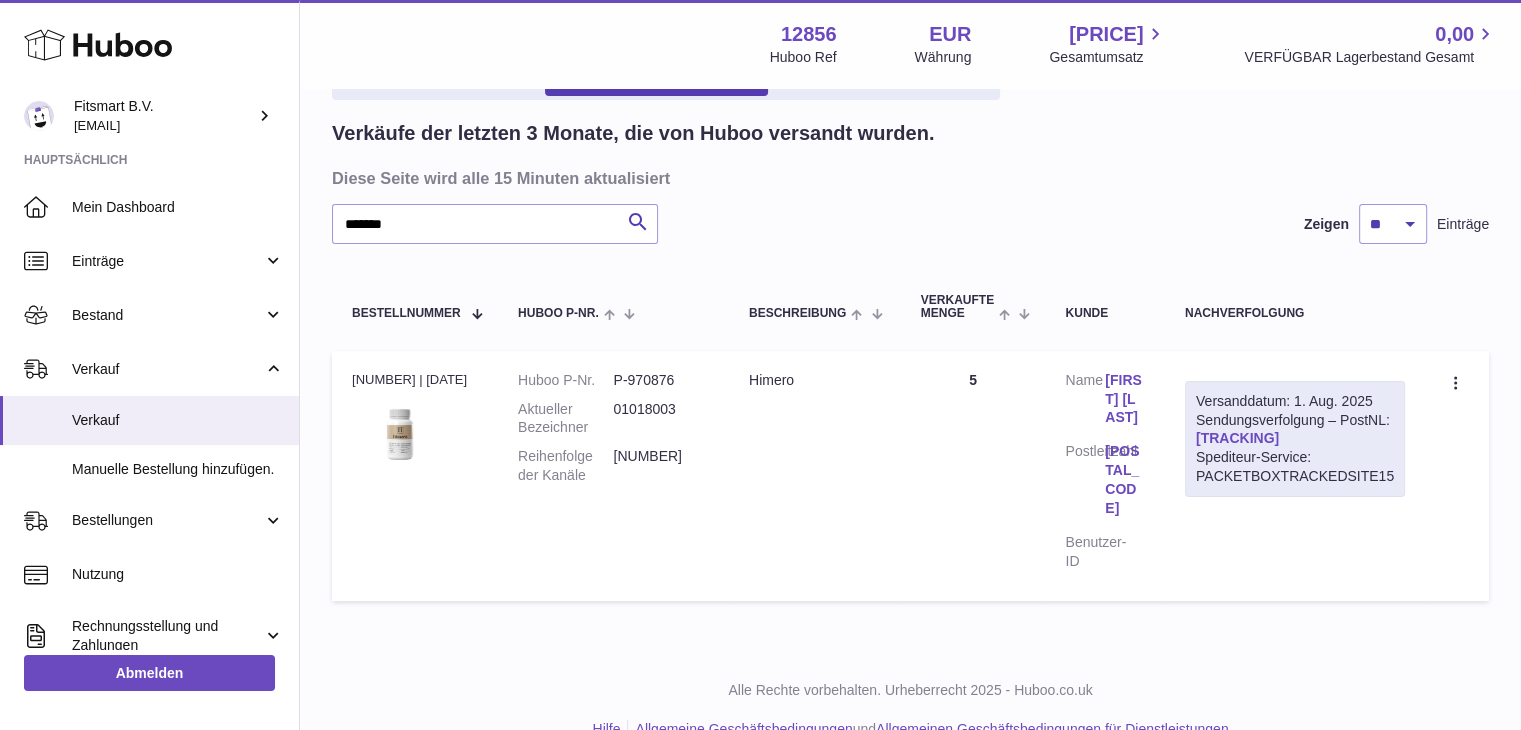 click on "LA052557616NL" at bounding box center (1237, 438) 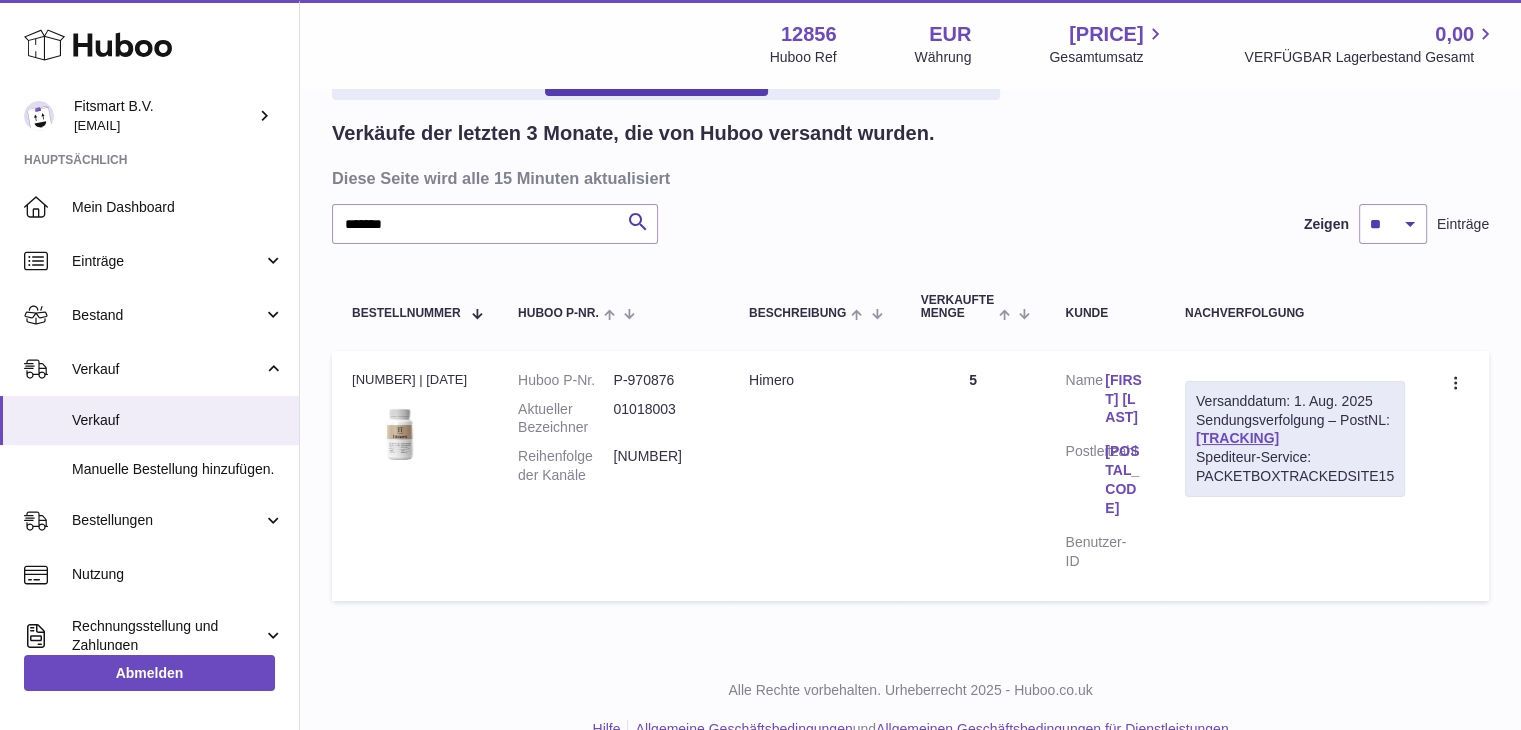 click on "Verkäufe der letzten 3 Monate, die von Huboo versandt wurden.     Diese Seite wird alle 15 Minuten aktualisiert   *******     Suche
Zeigen
** ** **
Einträge
Bestellnummer       Huboo P-Nr.       Beschreibung       Verkaufte Menge
Kunde
Nachverfolgung
Bestellnr.
122056406 | 31. Juli
Huboo P-Nr.   P-970876   Aktueller Bezeichner   01018003
Reihenfolge der Kanäle
2013816     Beschreibung
Himero
Anzahl
5
Kunde  Name   Siegfried Schmid    Postleitzahl   72649   Benutzer-ID
Versanddatum: 1. Aug. 2025
Sendungsverfolgung – PostNL:
LA052557616NL
Spediteur-Service: PACKETBOXTRACKEDSITE15
Doppelte Bestellung" at bounding box center [910, 365] 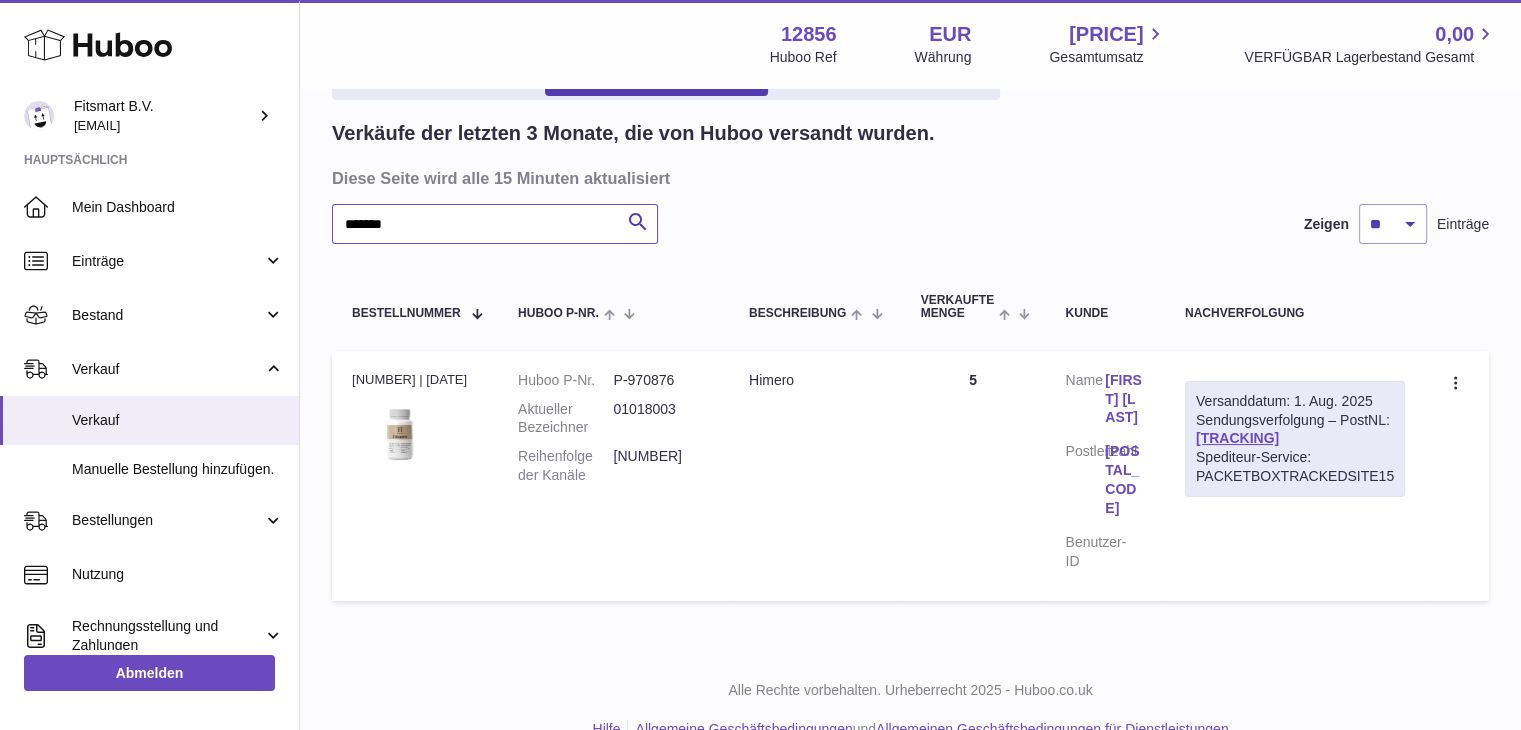 click on "*******" at bounding box center (495, 224) 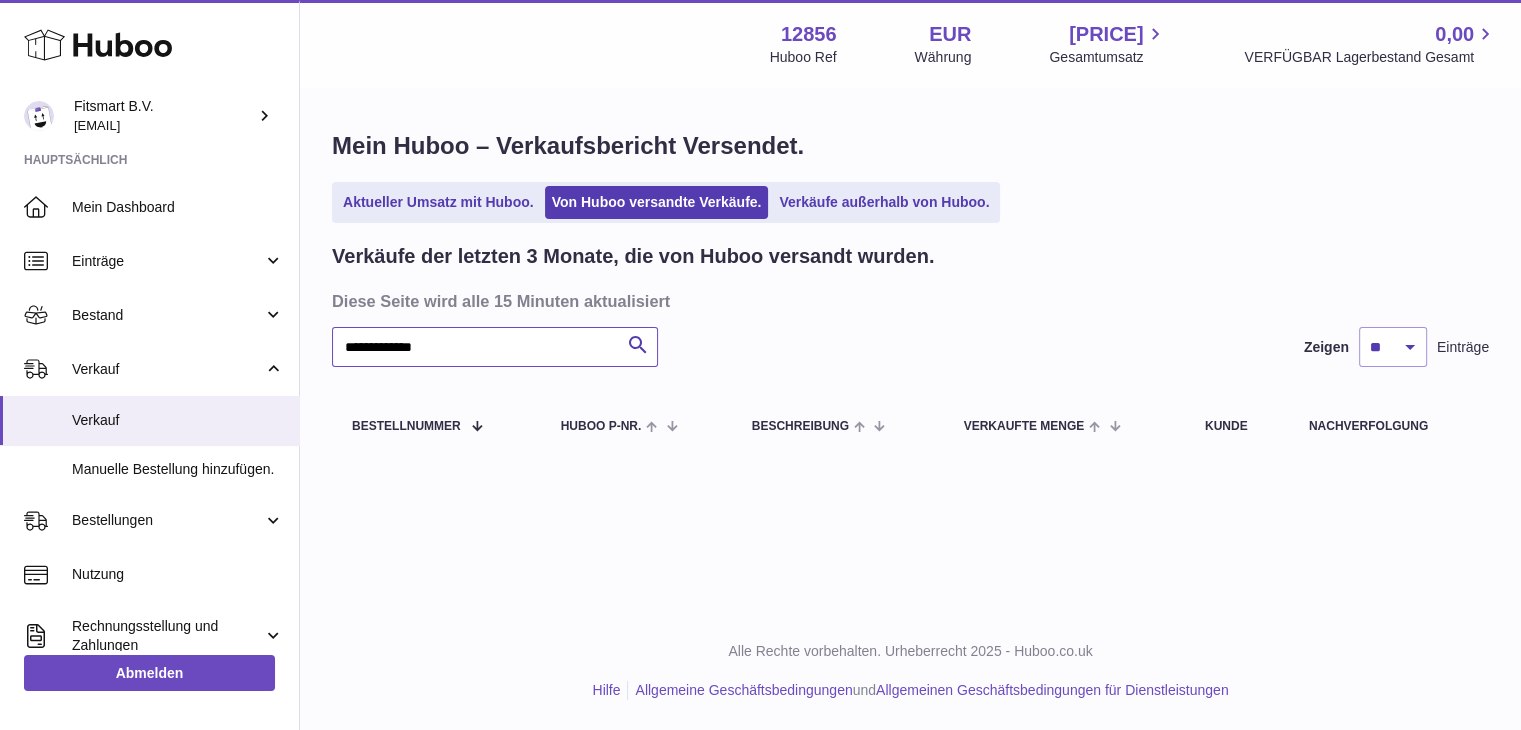 scroll, scrollTop: 0, scrollLeft: 0, axis: both 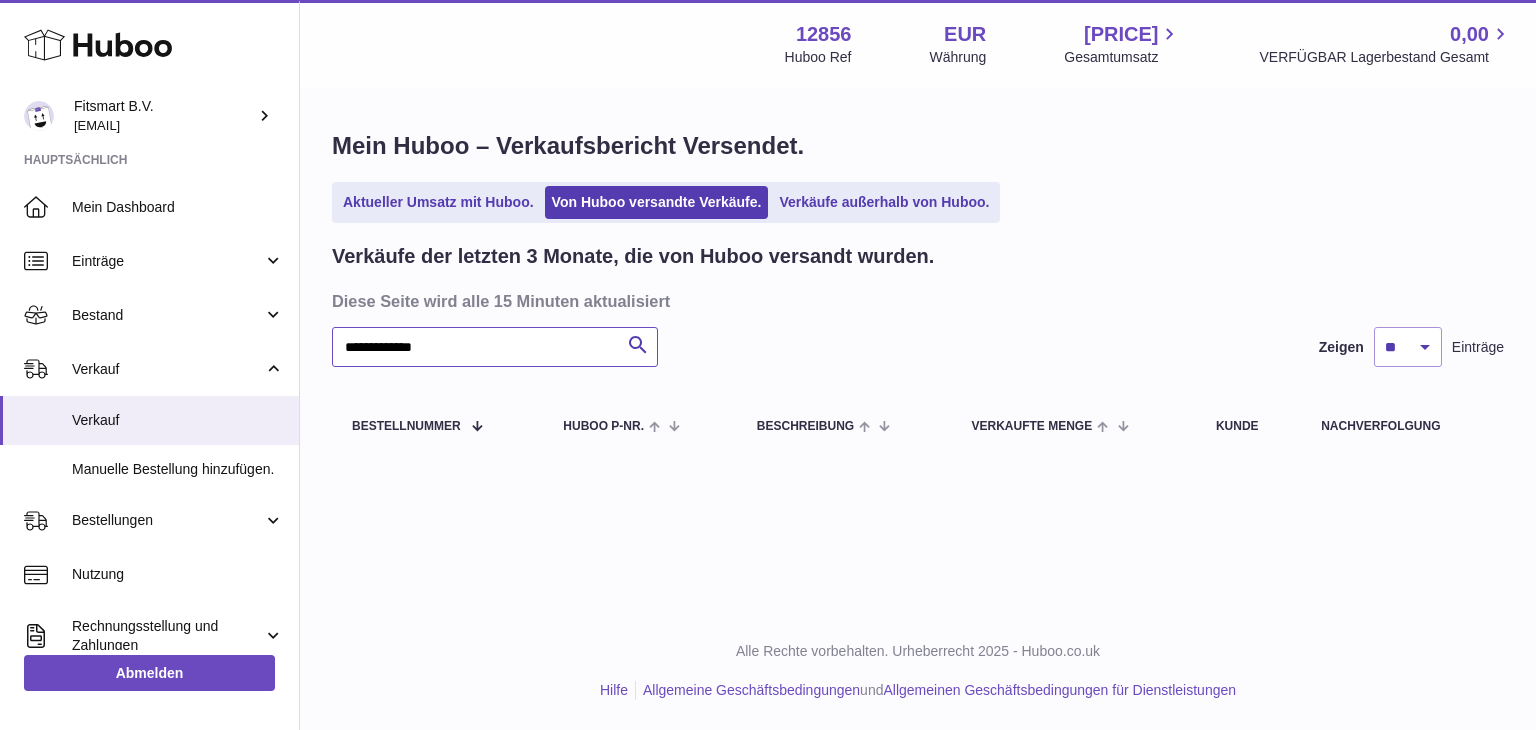 click on "**********" at bounding box center (495, 347) 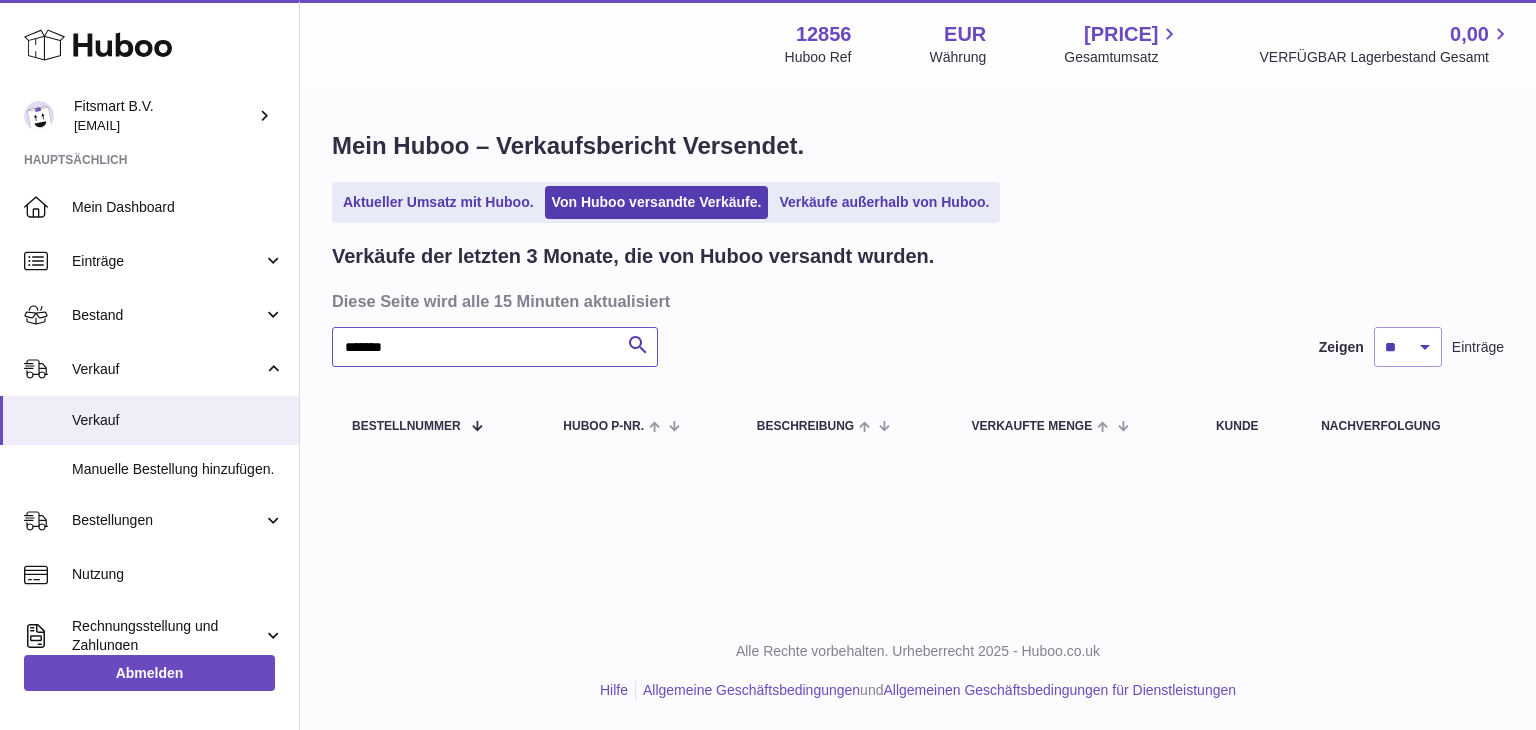 click on "*******" at bounding box center (495, 347) 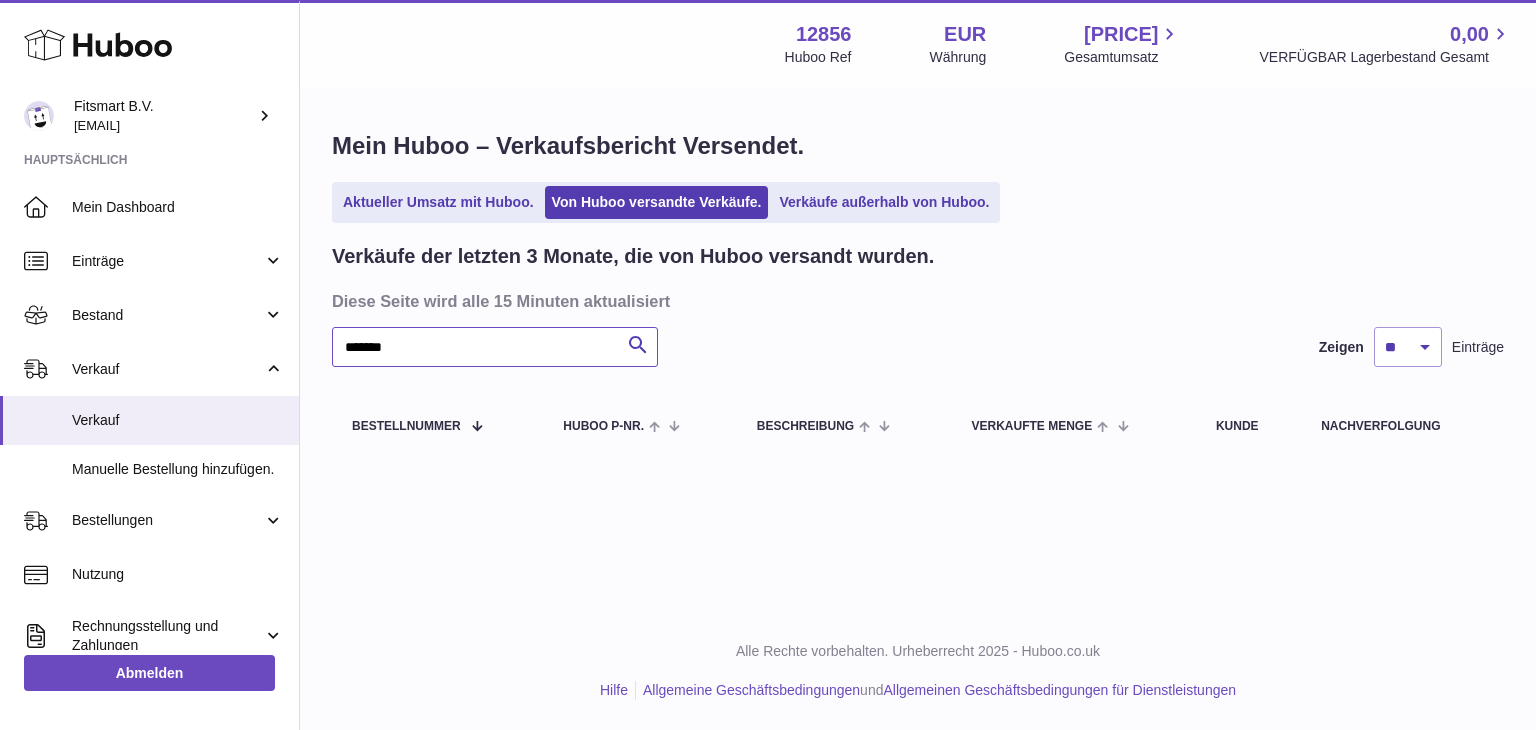 drag, startPoint x: 492, startPoint y: 342, endPoint x: 417, endPoint y: 353, distance: 75.802376 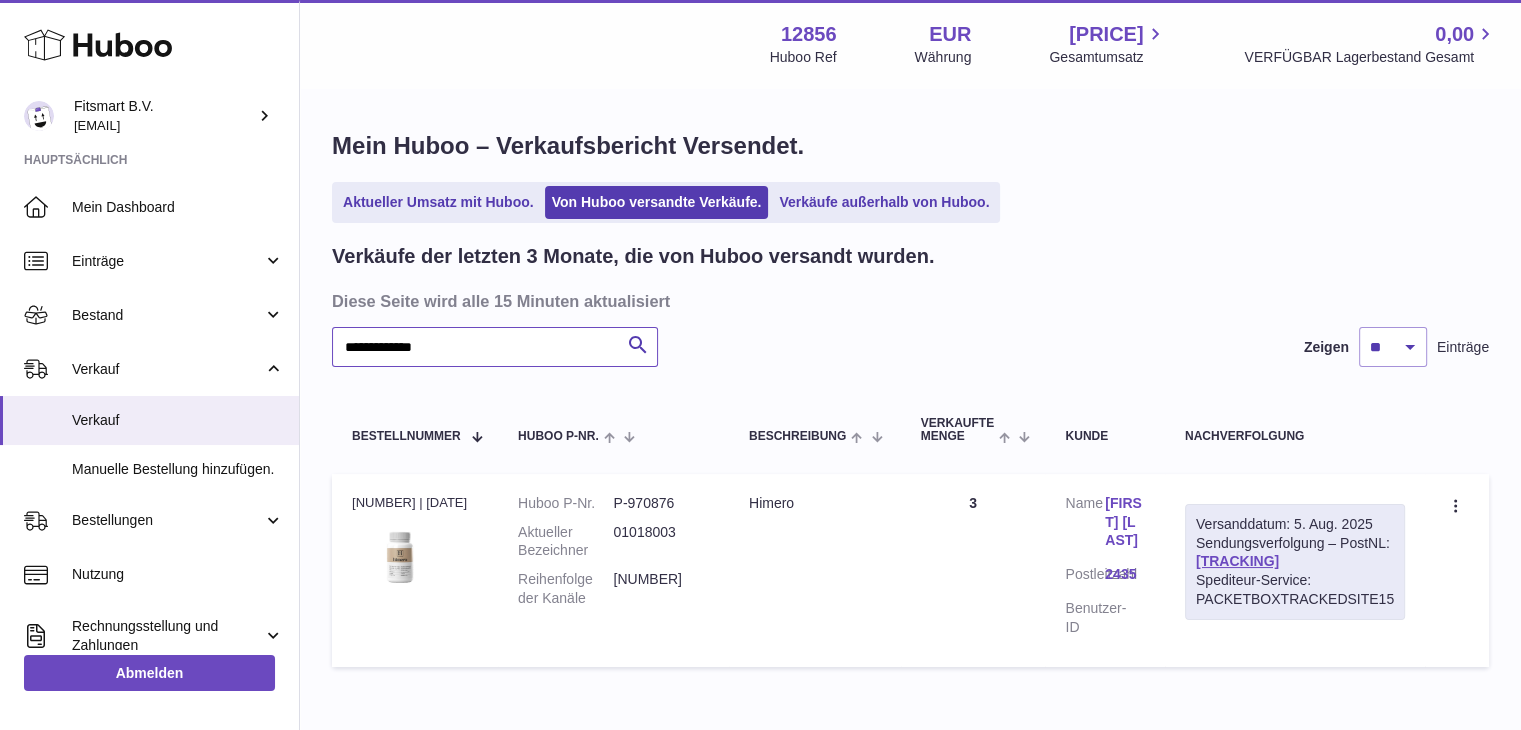 type on "**********" 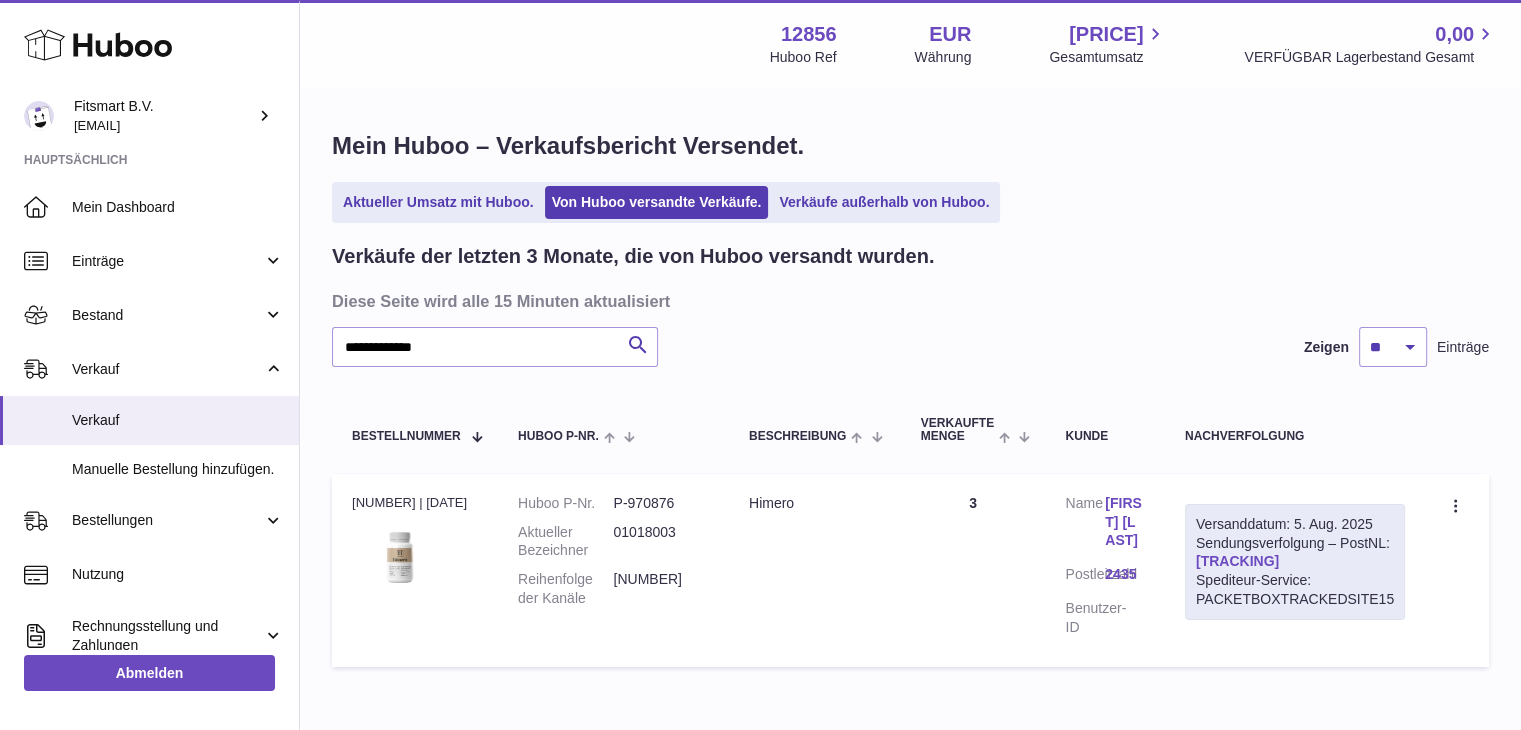 click on "LA808055545NL" at bounding box center (1237, 561) 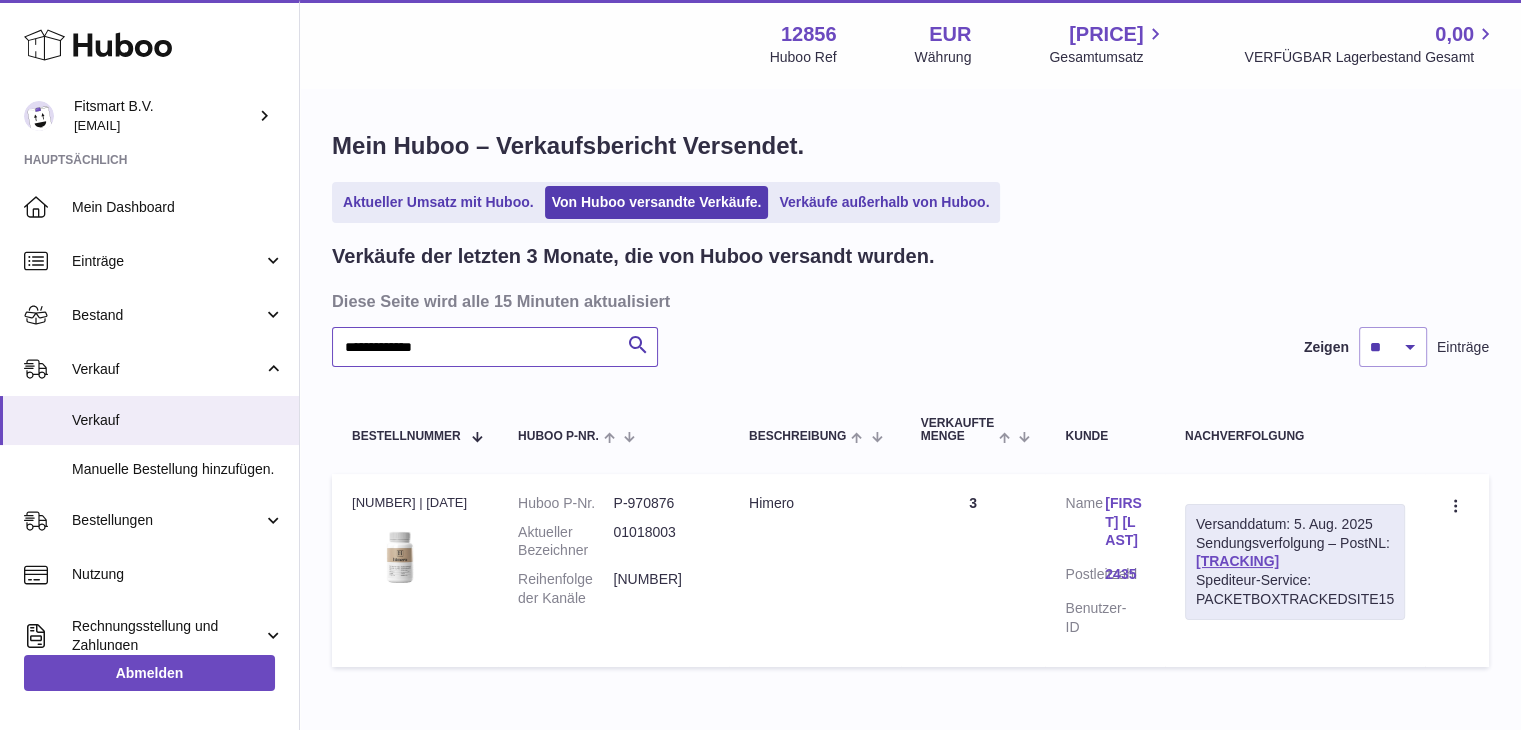 click on "**********" at bounding box center [495, 347] 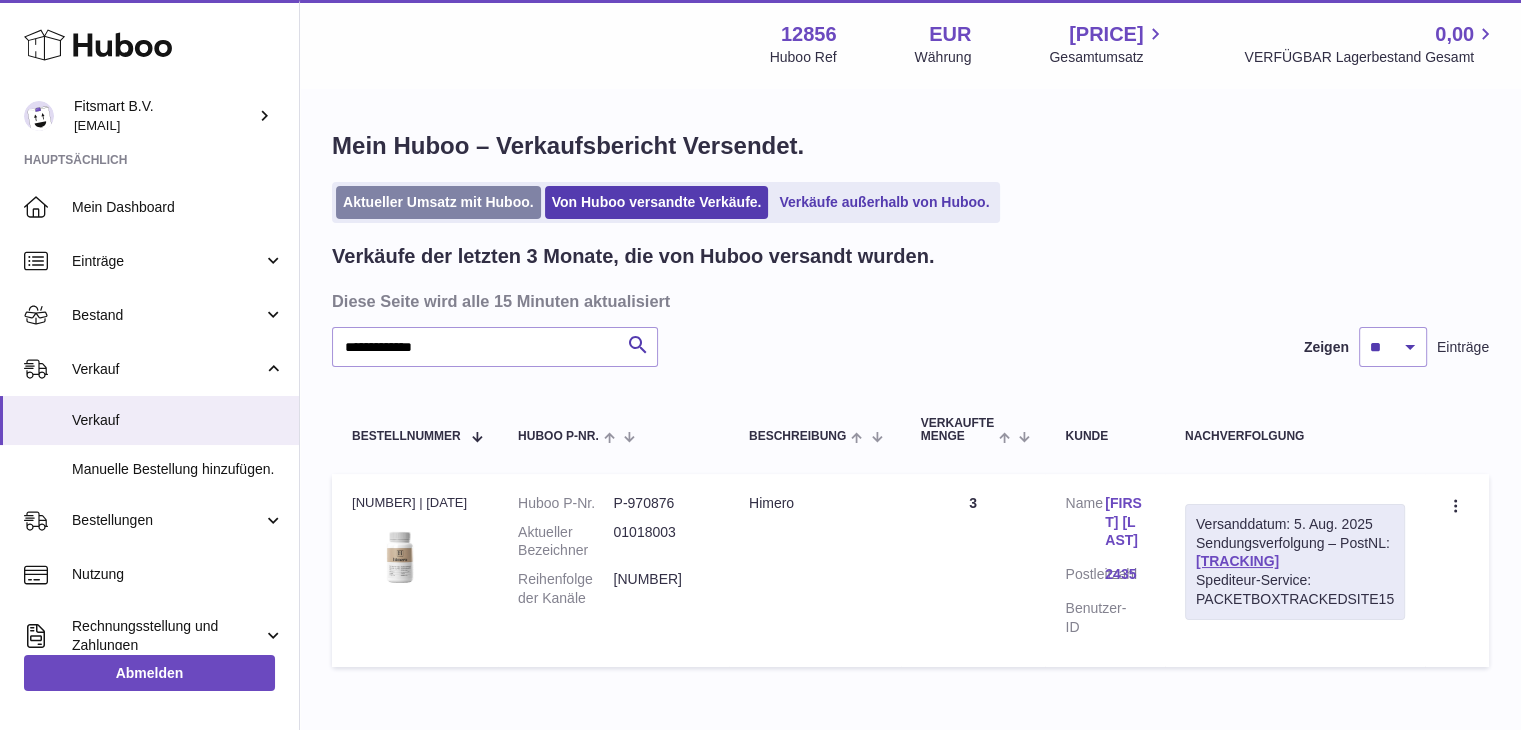 drag, startPoint x: 461, startPoint y: 341, endPoint x: 400, endPoint y: 204, distance: 149.96666 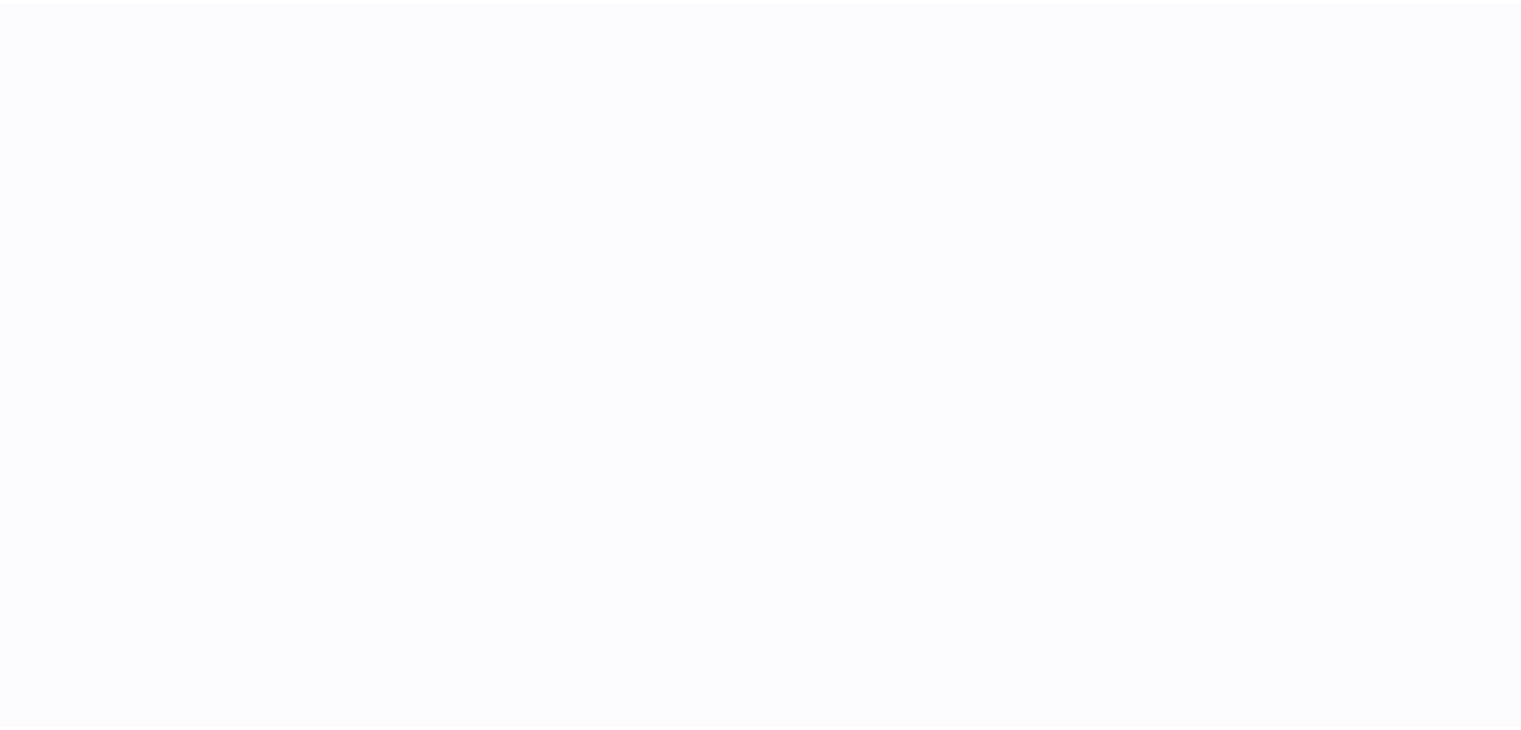 scroll, scrollTop: 0, scrollLeft: 0, axis: both 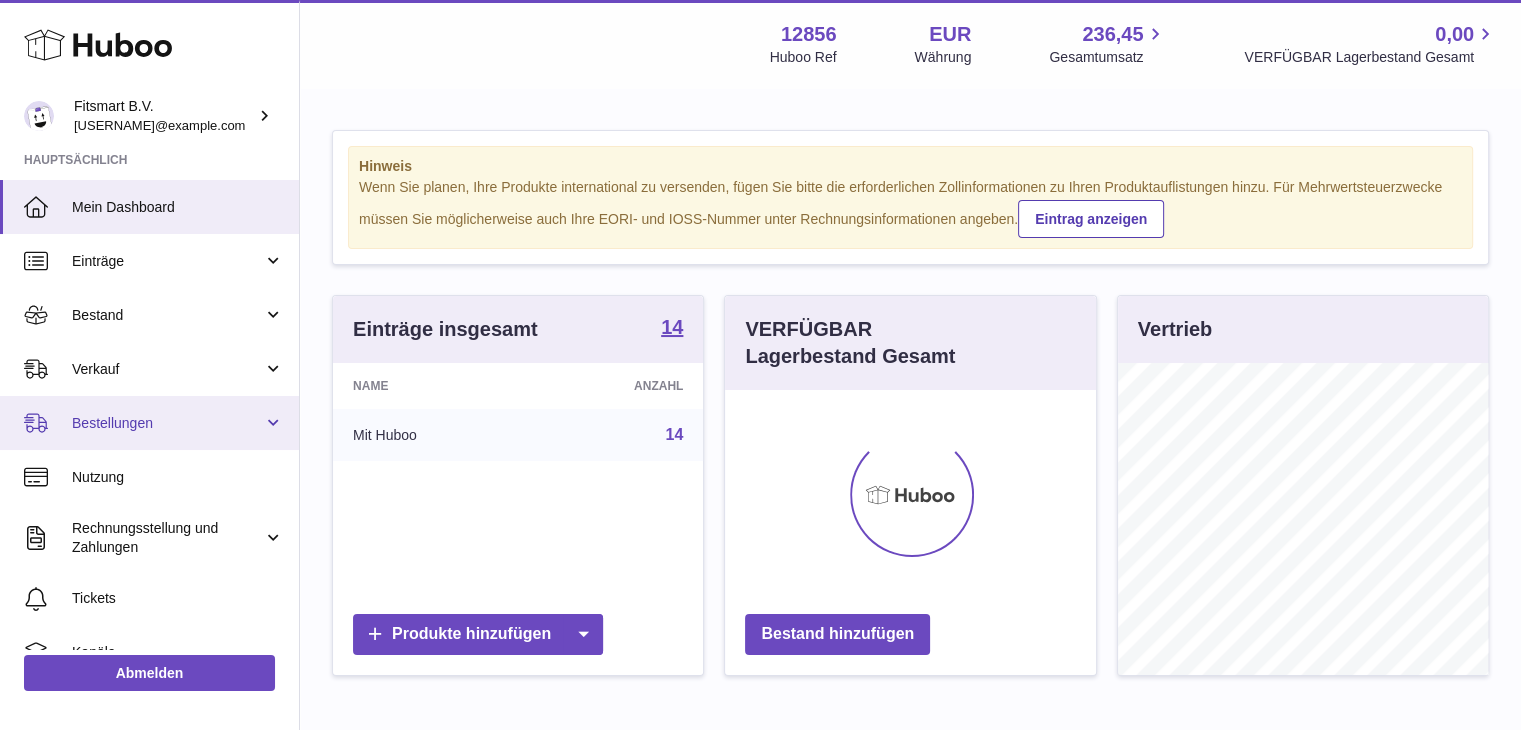 click on "Bestellungen" at bounding box center (167, 423) 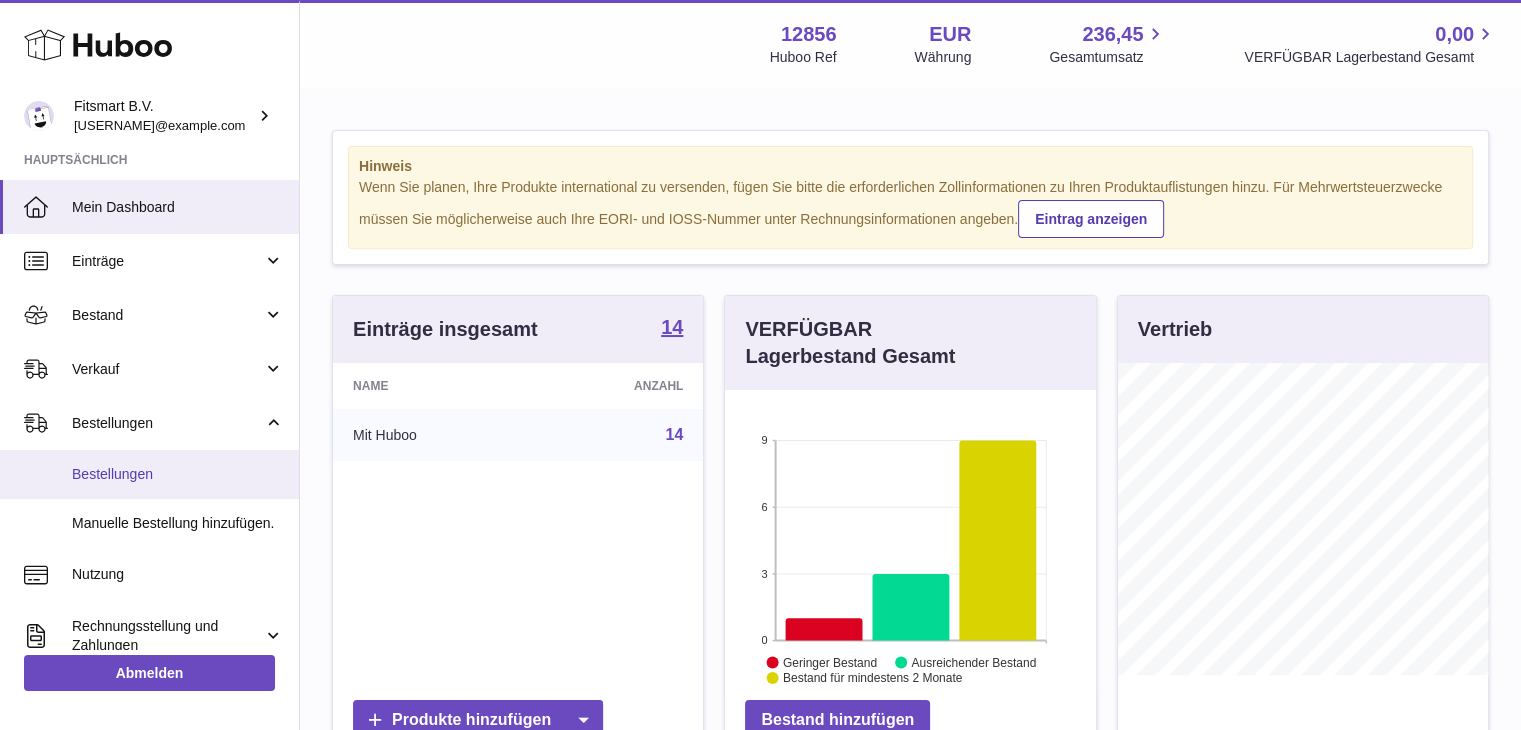 click on "Bestellungen" at bounding box center [178, 474] 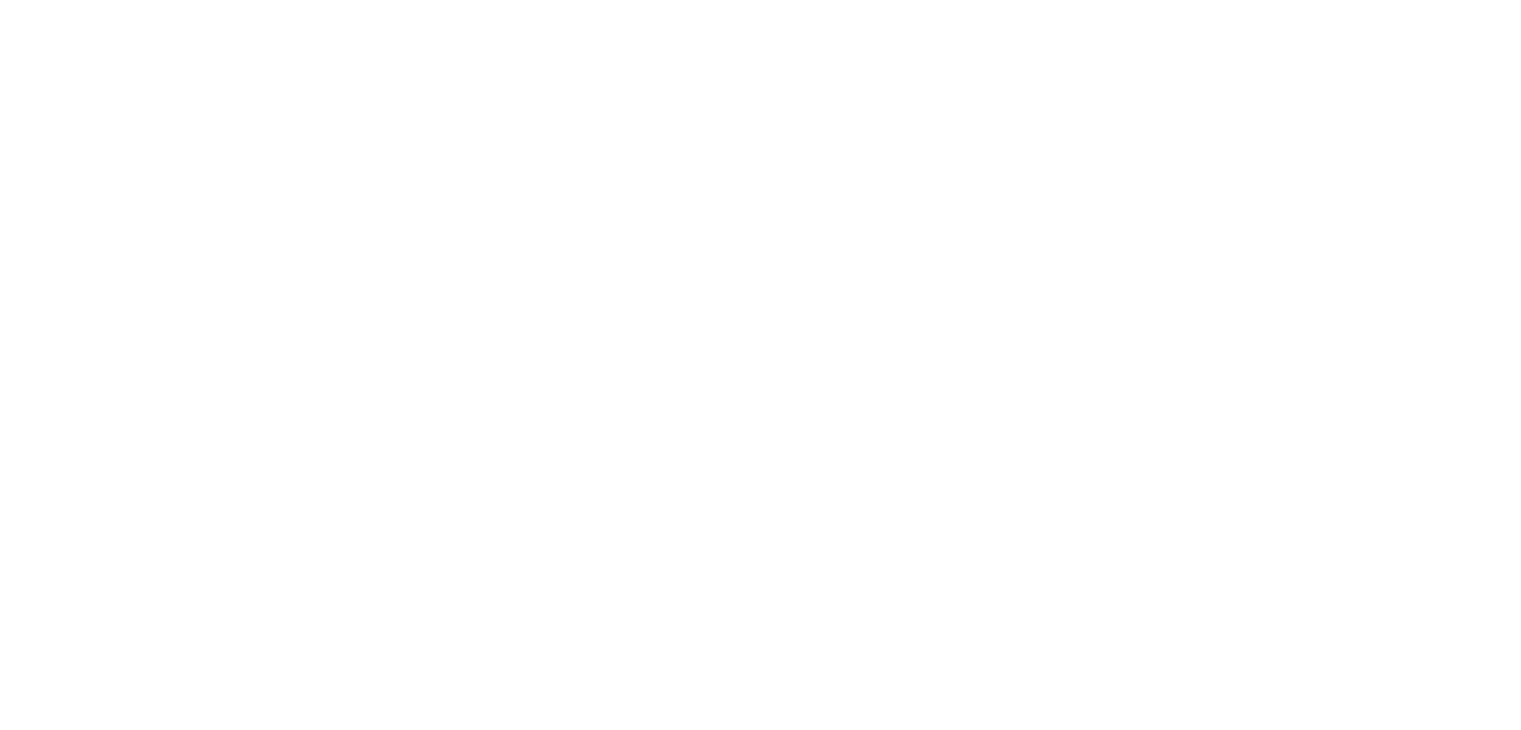 scroll, scrollTop: 0, scrollLeft: 0, axis: both 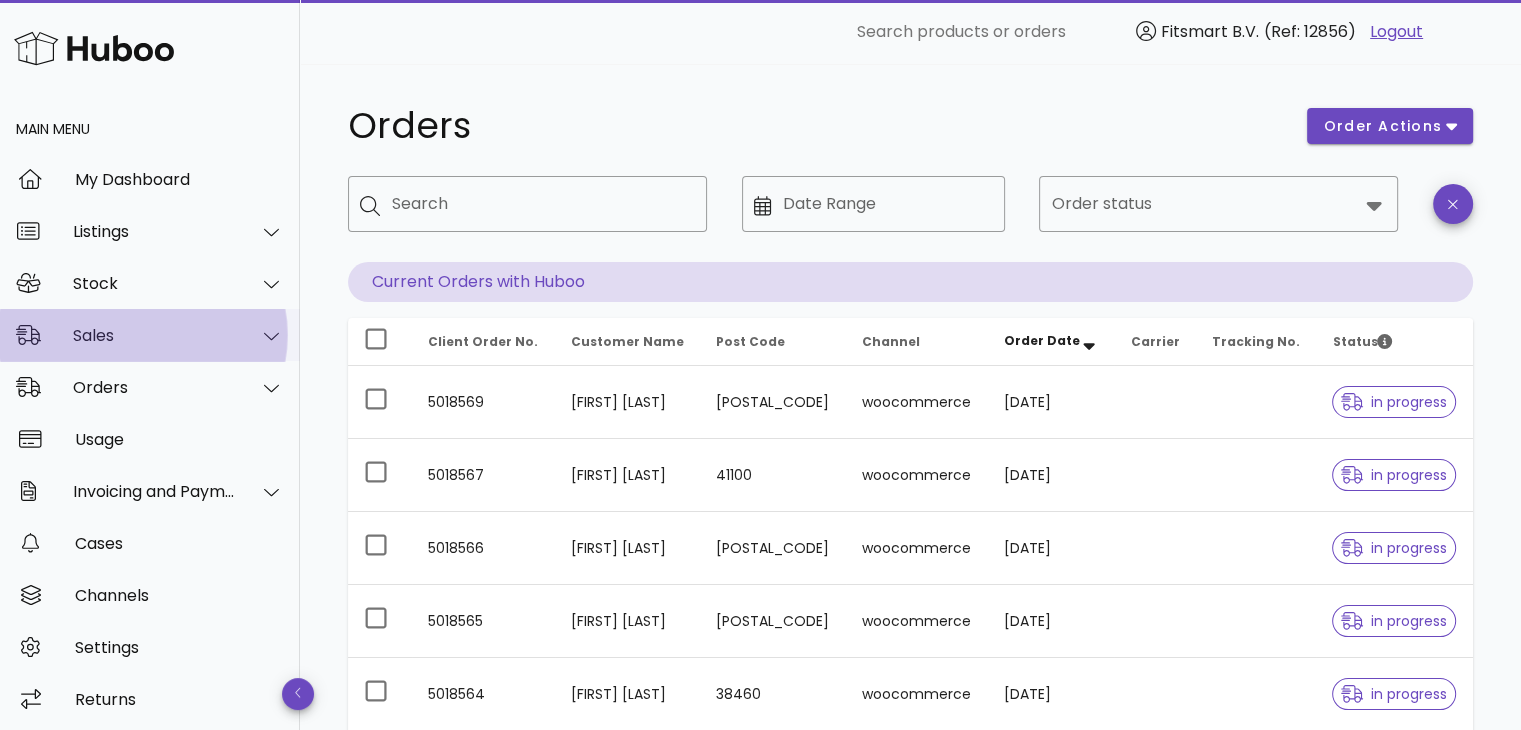 click on "Sales" at bounding box center [154, 335] 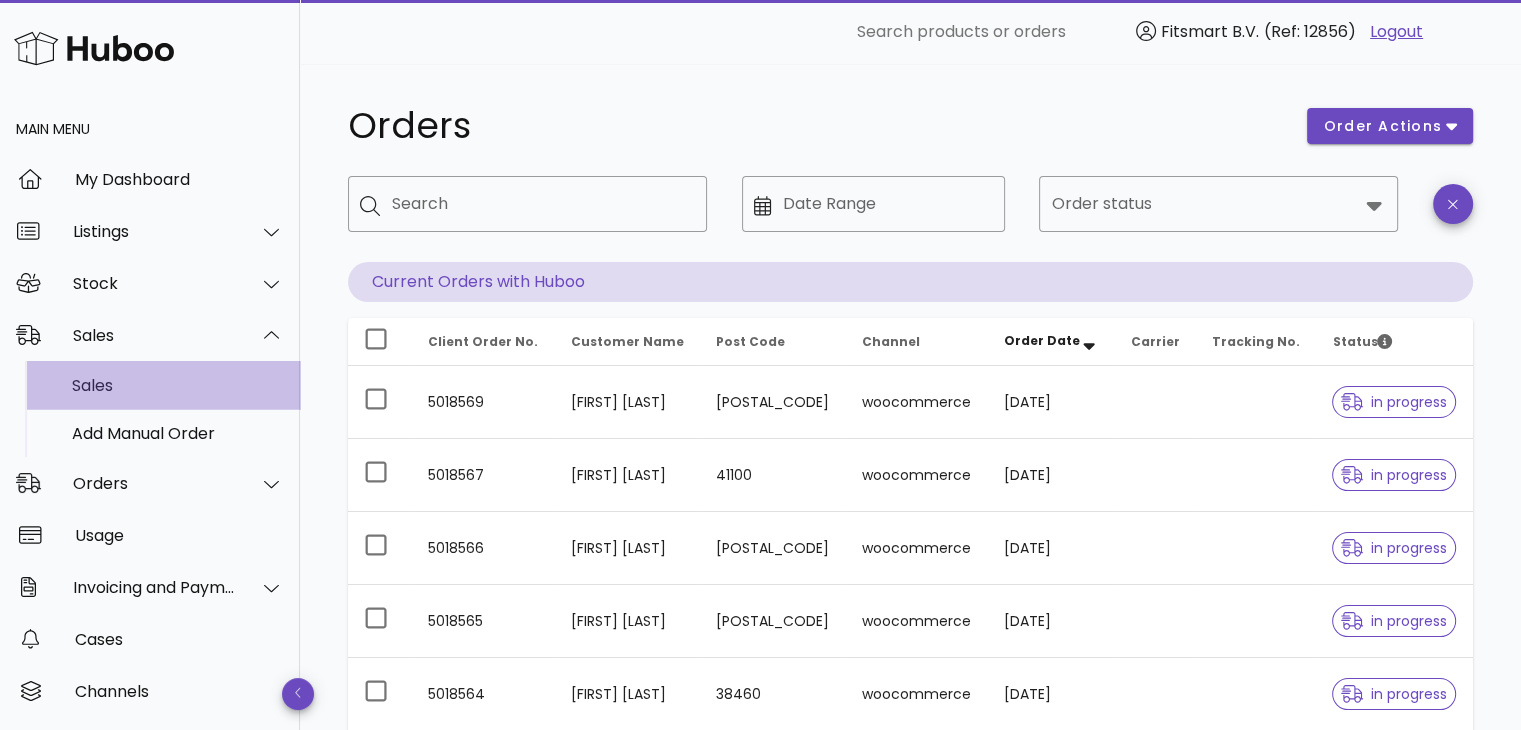 click on "Sales" at bounding box center (178, 385) 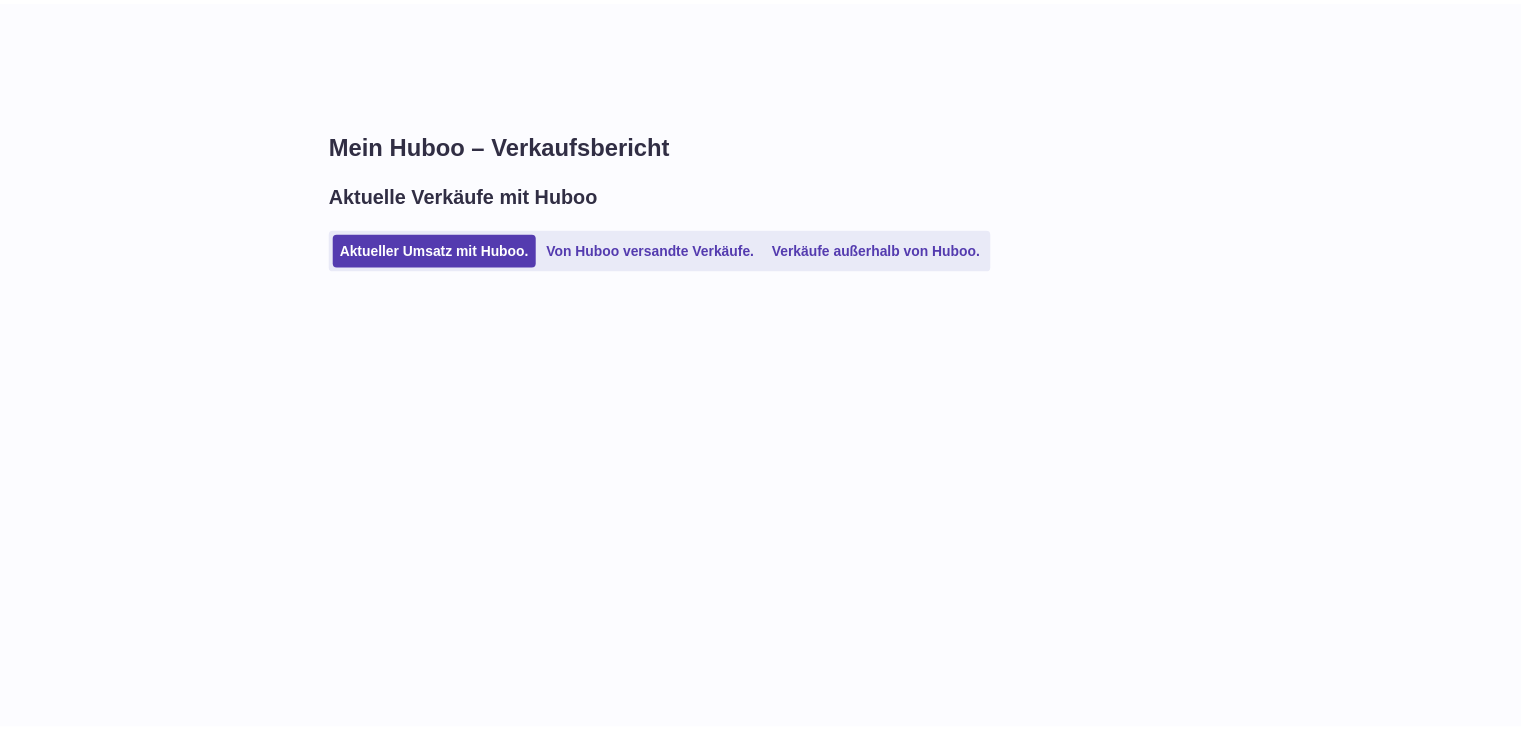 scroll, scrollTop: 0, scrollLeft: 0, axis: both 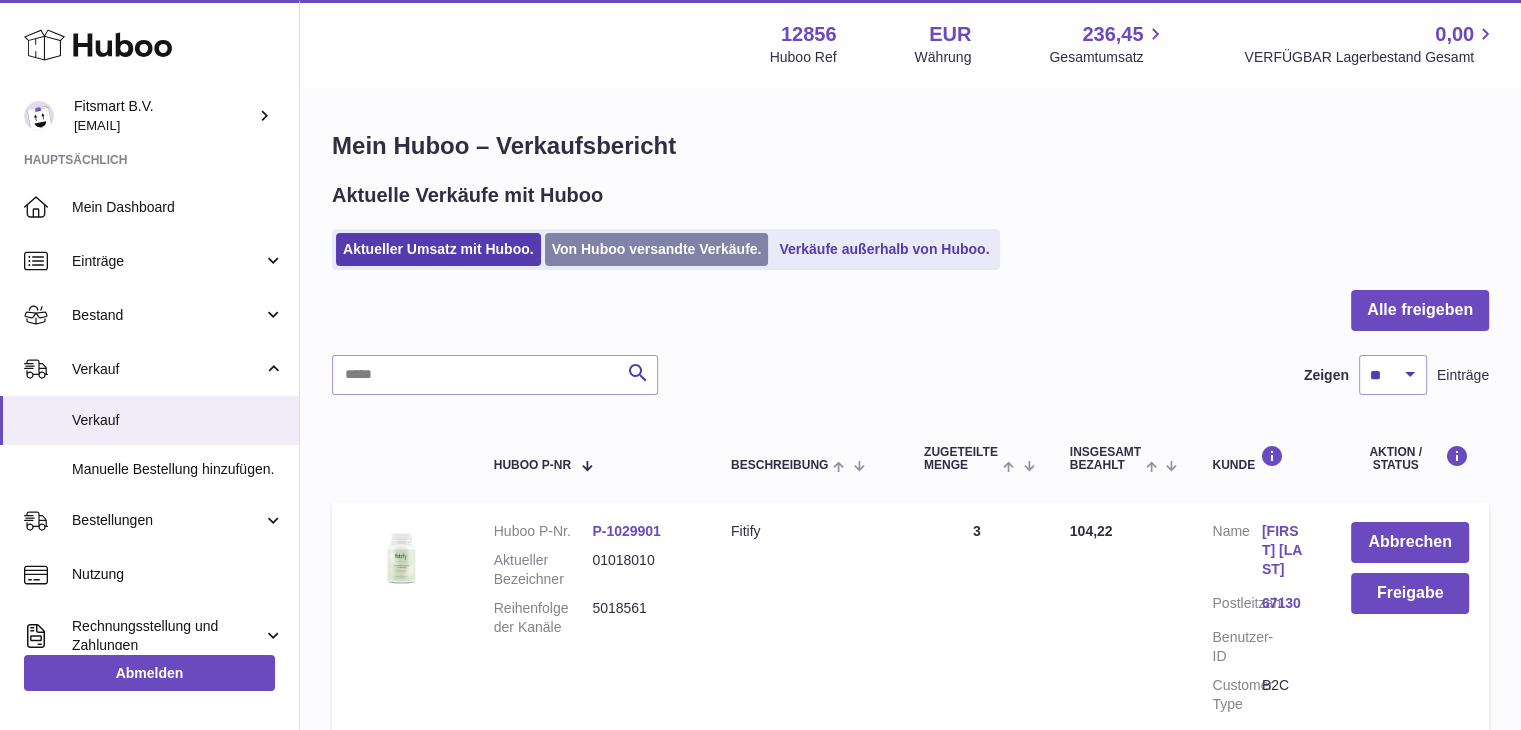 click on "Von Huboo versandte Verkäufe." at bounding box center (657, 249) 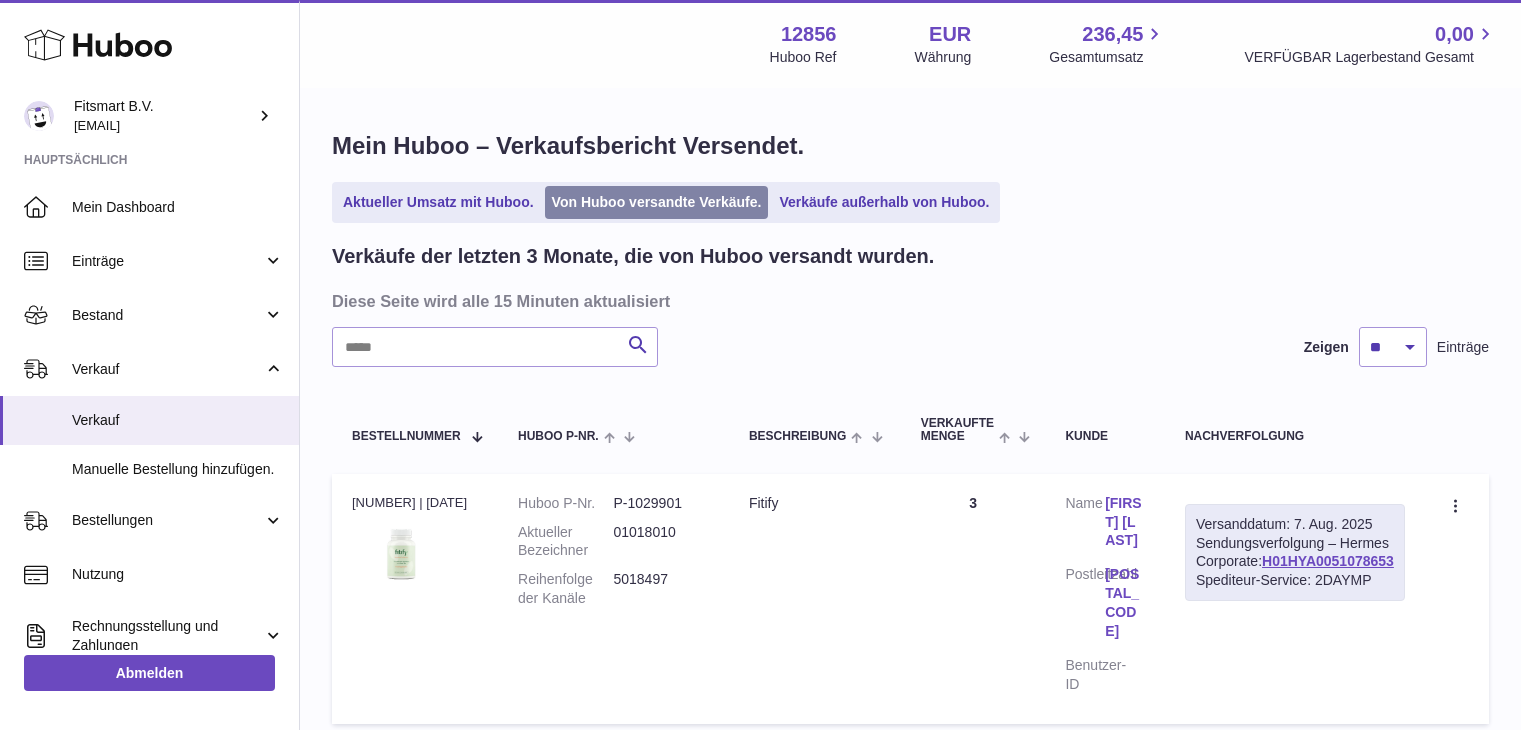 scroll, scrollTop: 0, scrollLeft: 0, axis: both 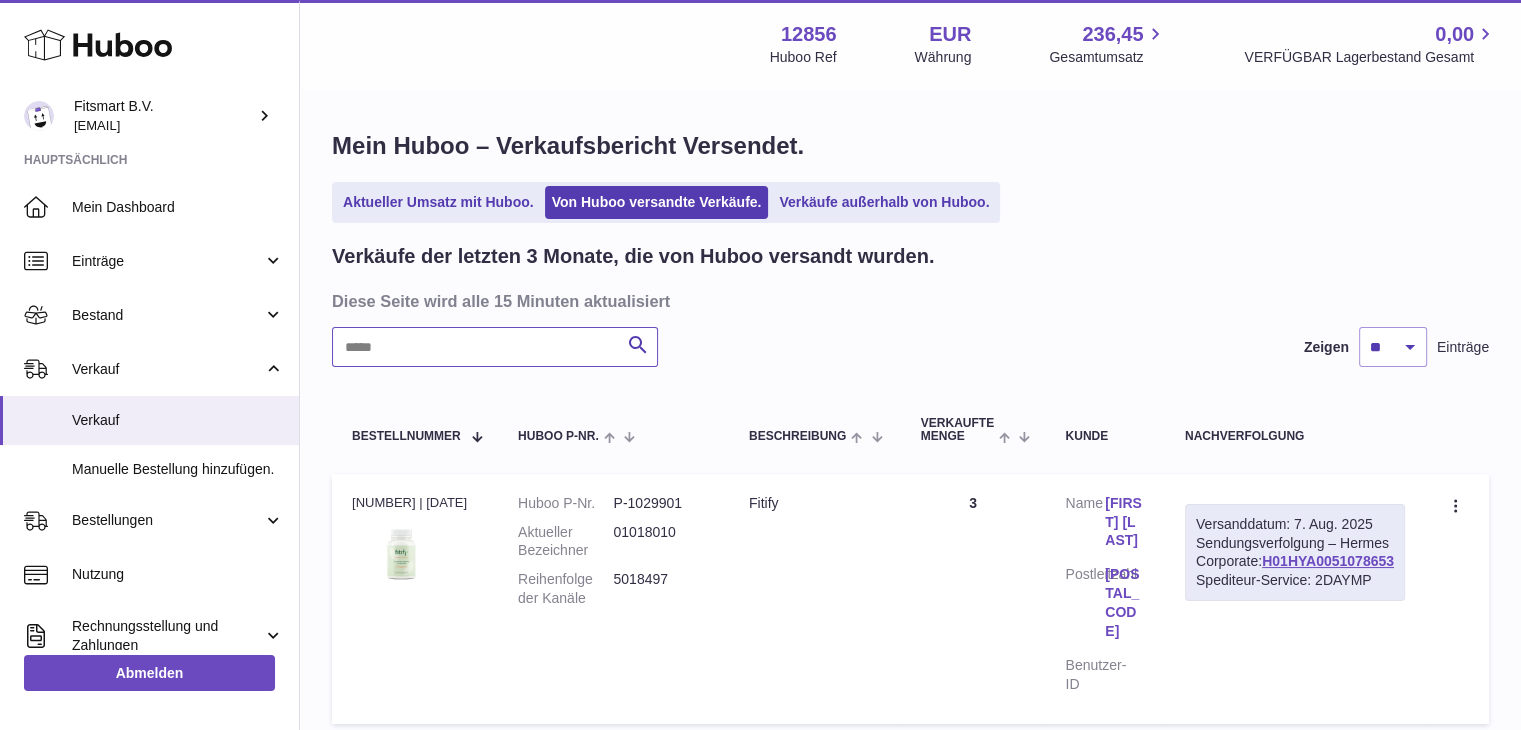 click at bounding box center (495, 347) 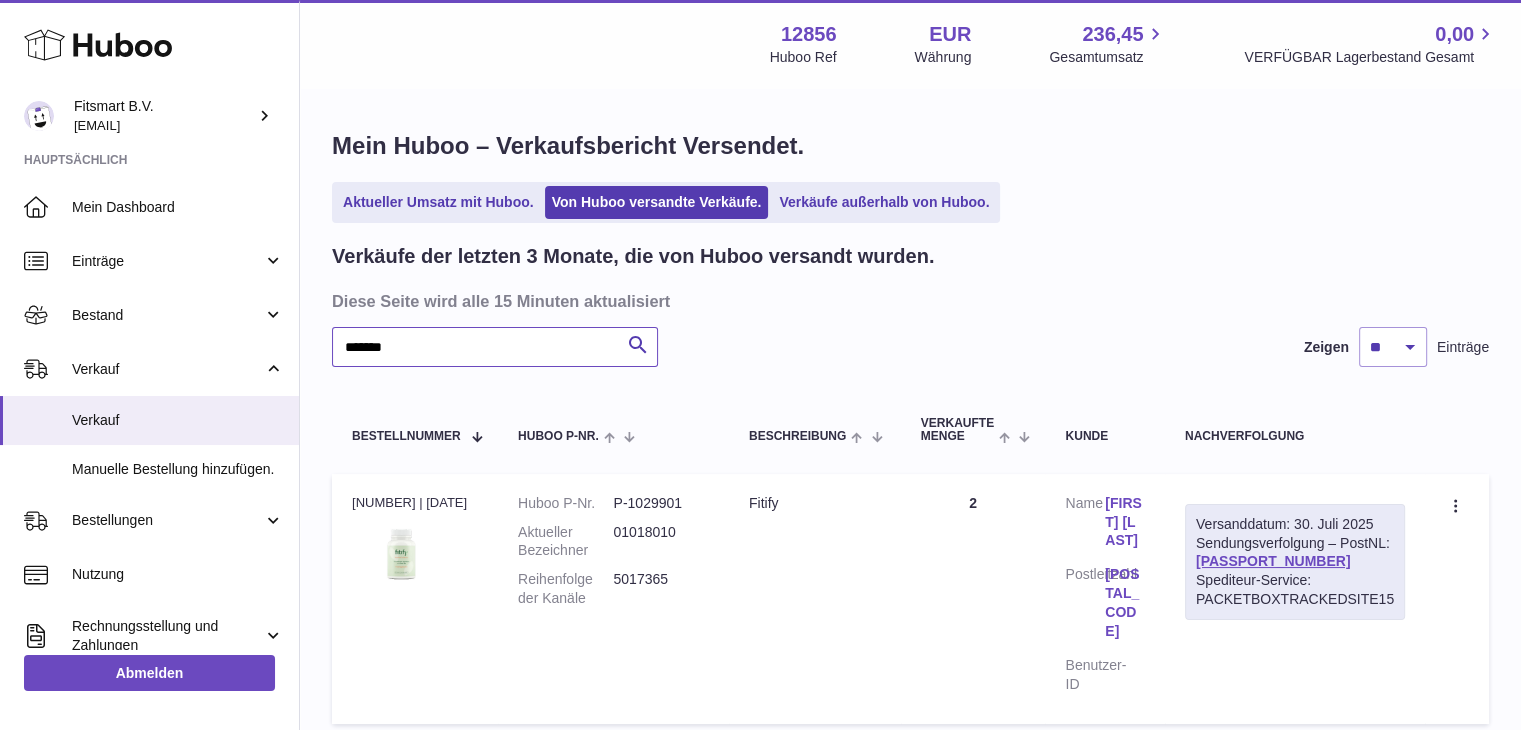 type on "*******" 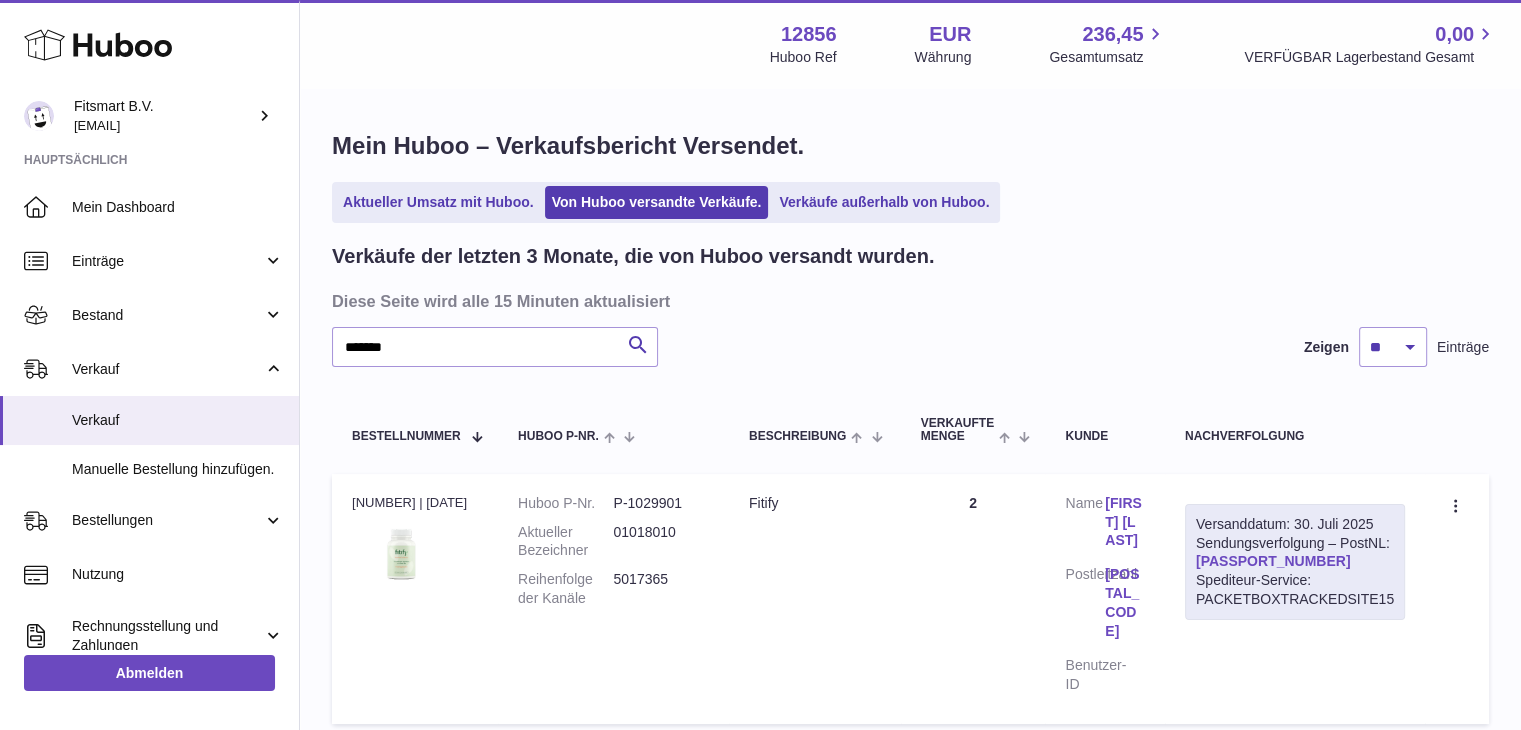 click on "[PASSPORT_NUMBER]" at bounding box center [1273, 561] 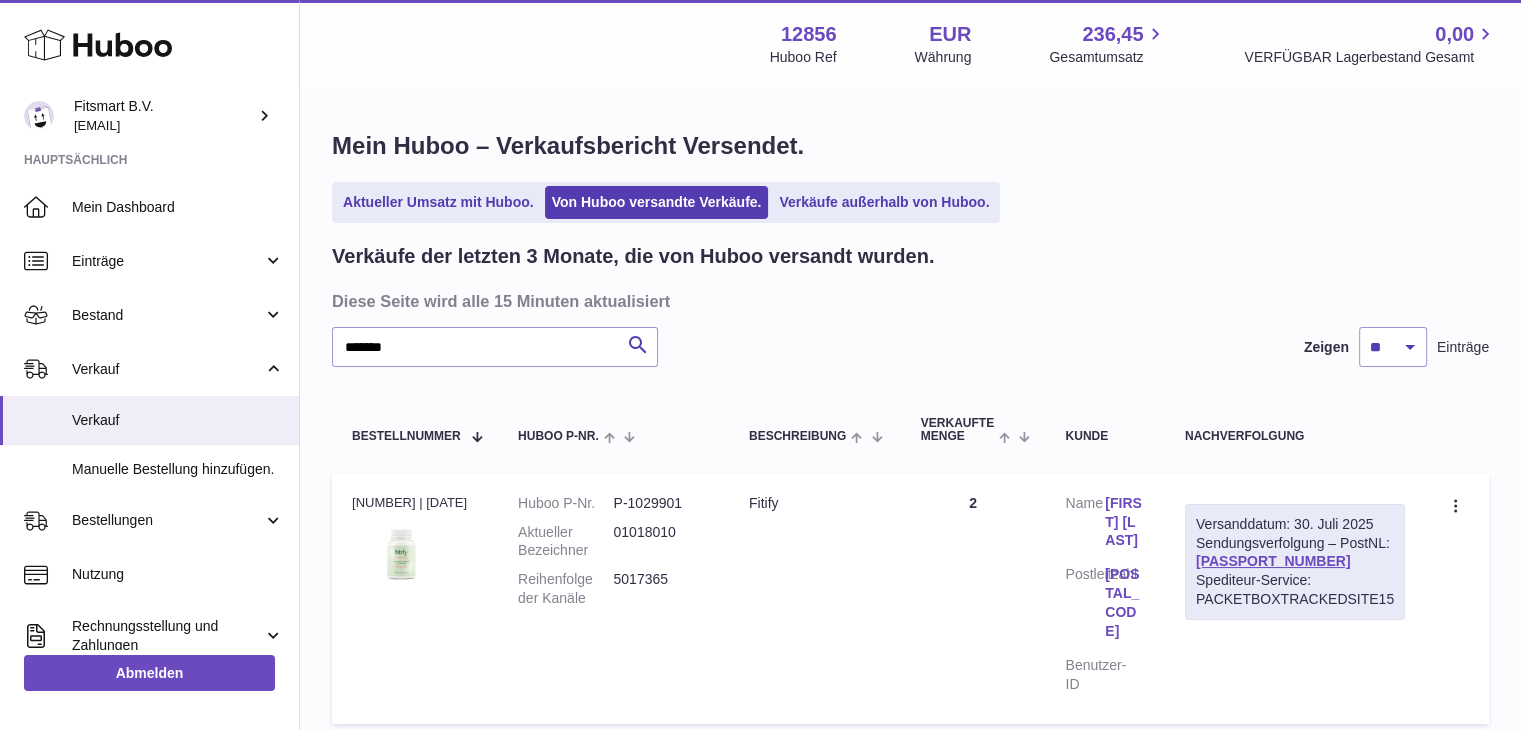 click on "[FIRST] [LAST]" at bounding box center [1125, 522] 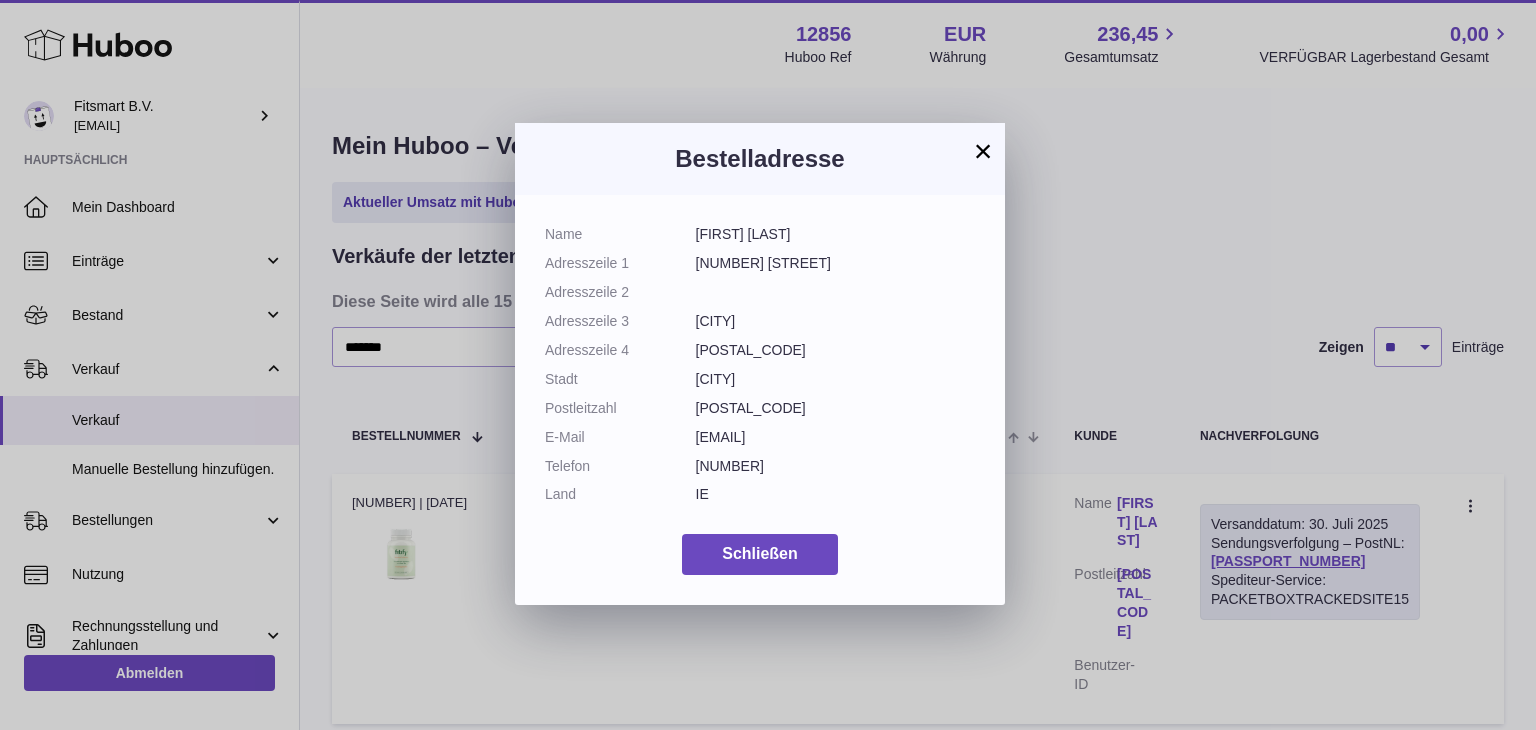 click on "×" at bounding box center [983, 151] 